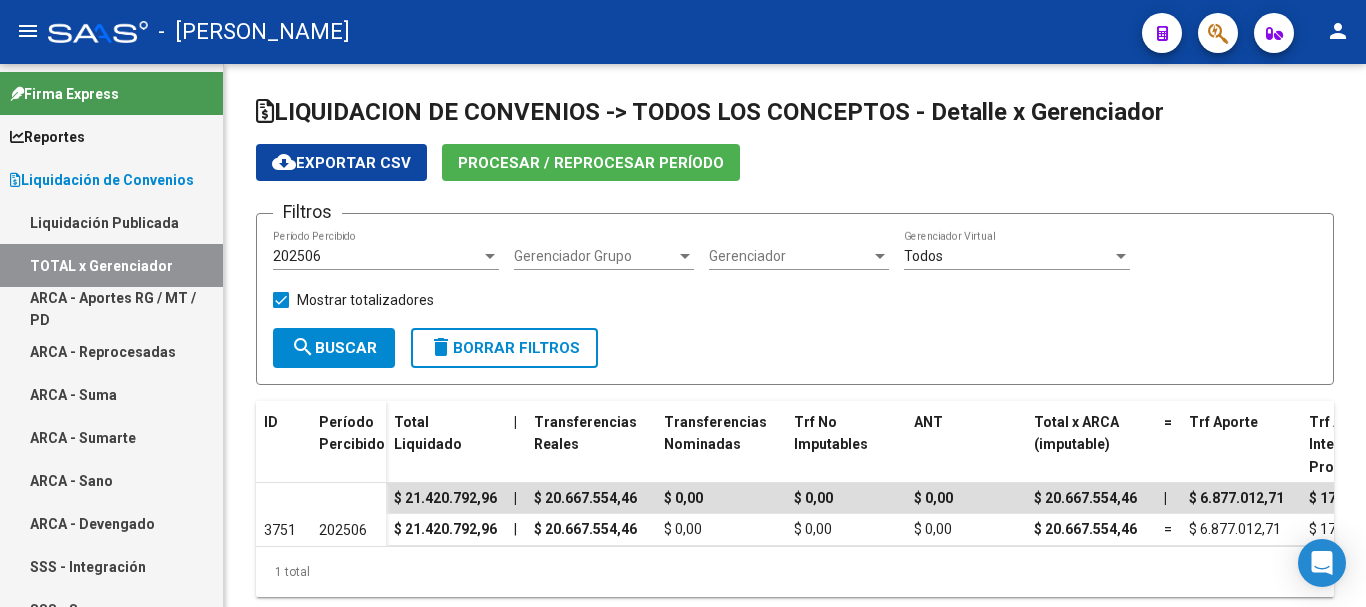 scroll, scrollTop: 0, scrollLeft: 0, axis: both 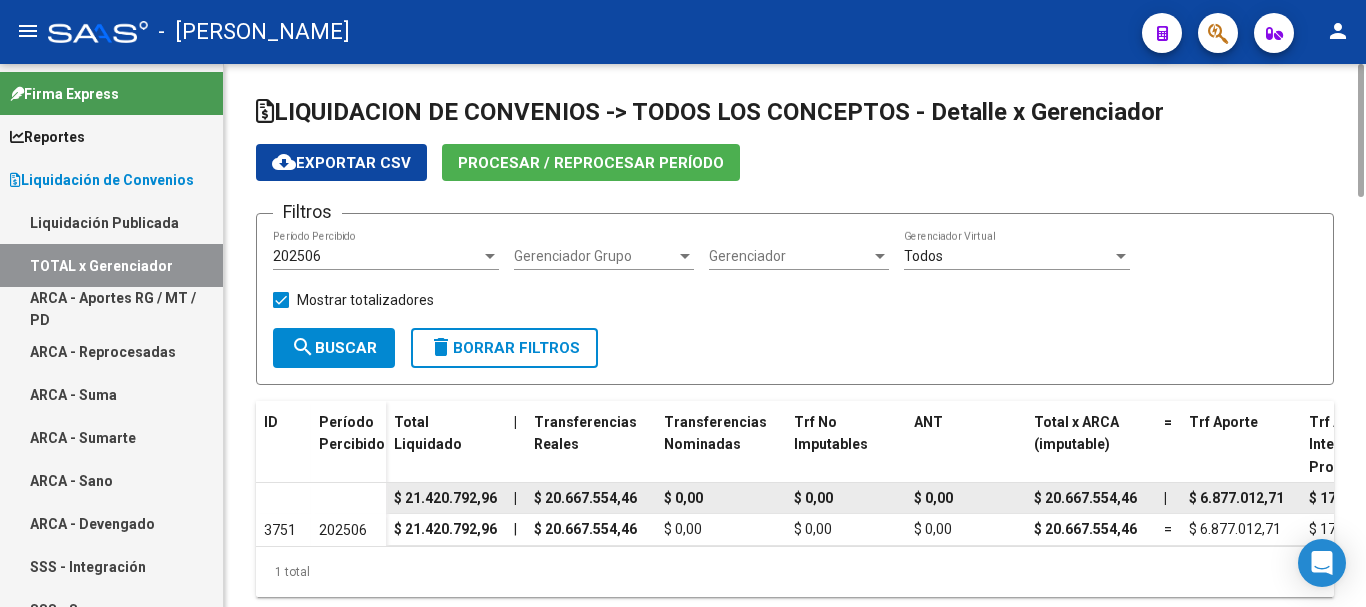 click on "$ 21.420.792,96" 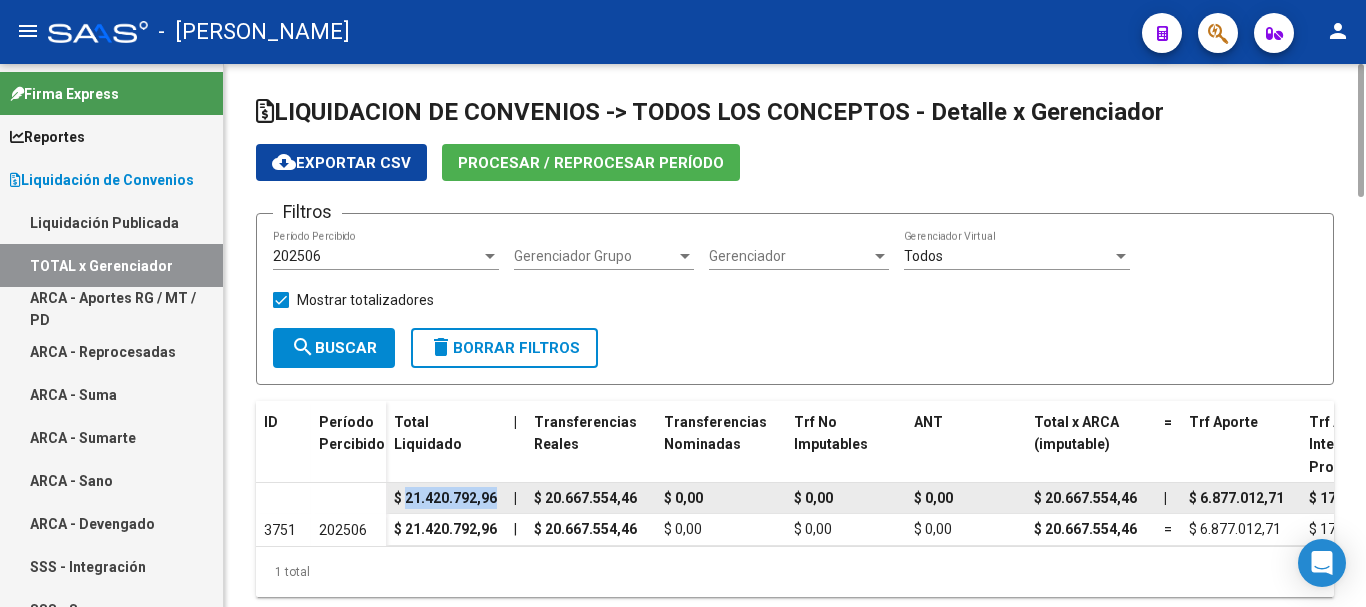 click on "$ 21.420.792,96" 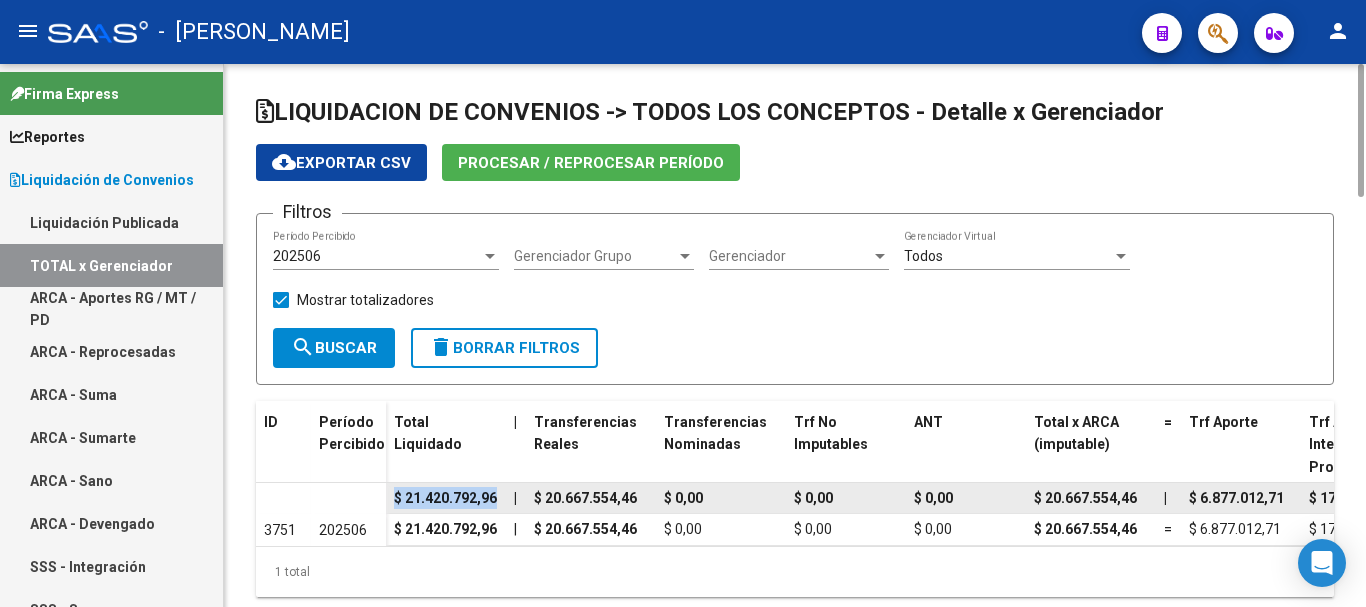 click on "$ 21.420.792,96" 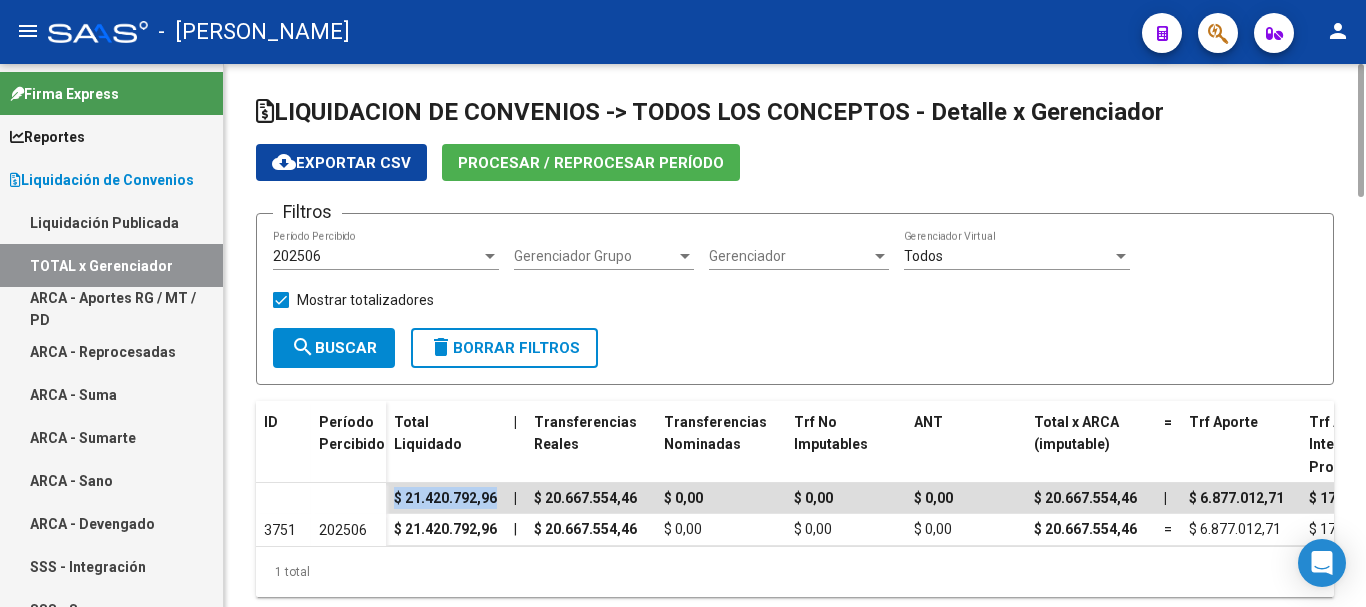 click on "cloud_download  Exportar CSV" 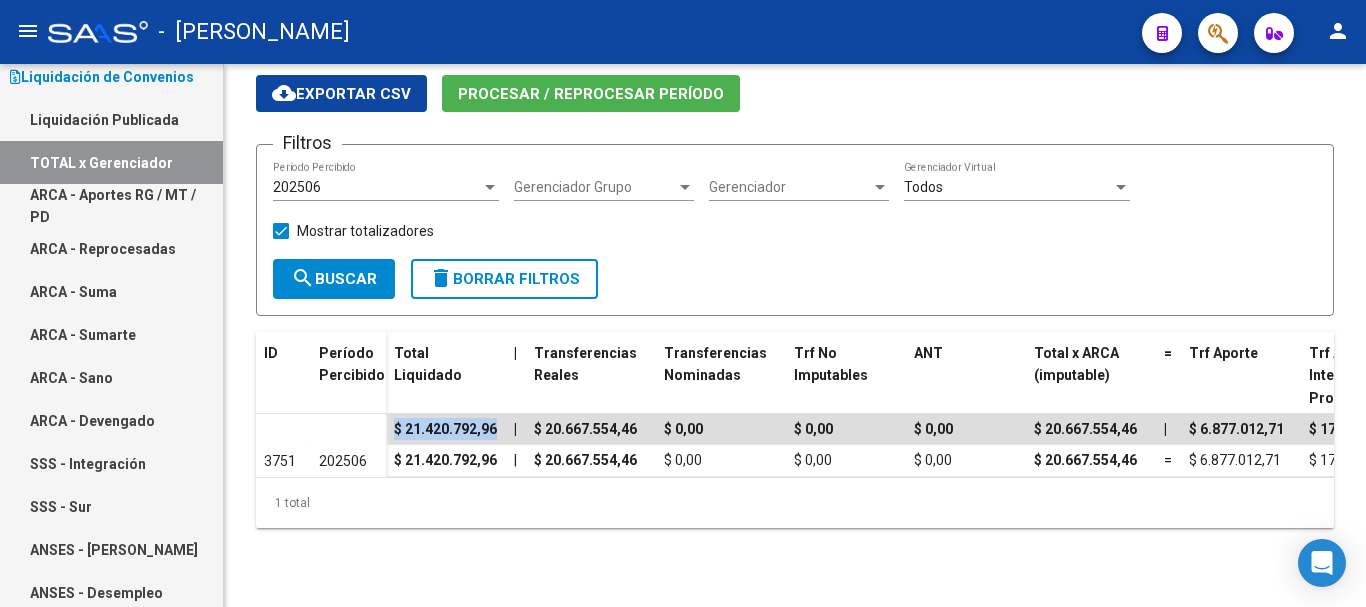 scroll, scrollTop: 0, scrollLeft: 0, axis: both 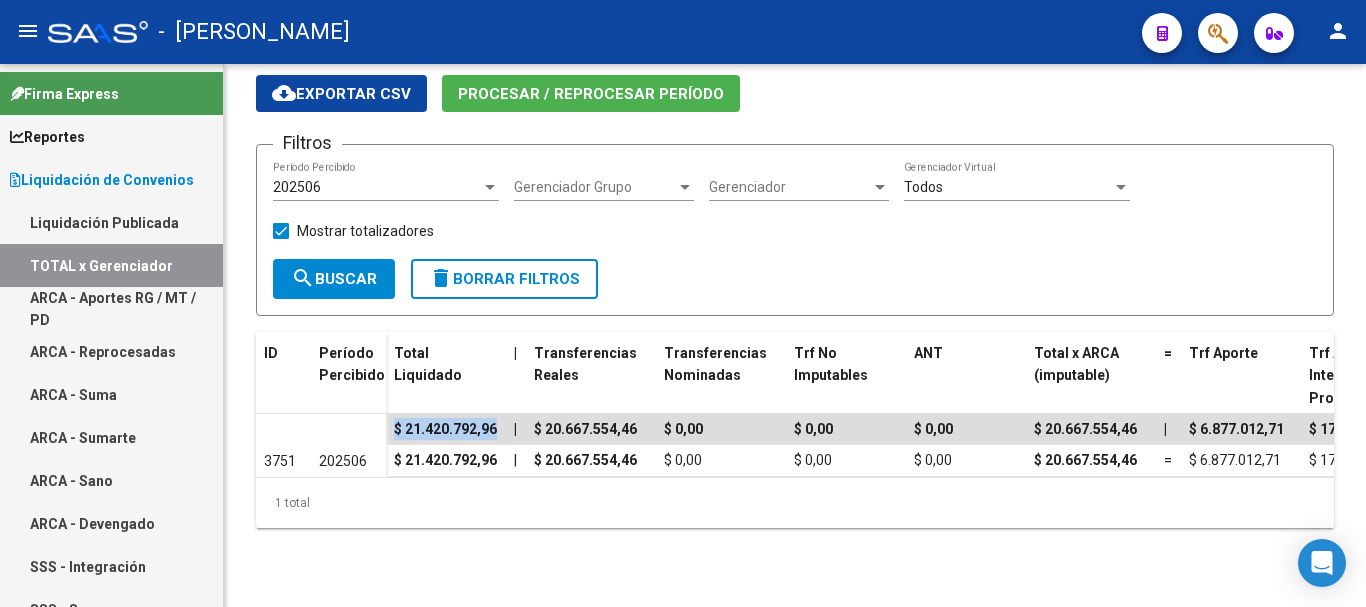 click on "ARCA - Aportes RG / MT / PD" at bounding box center (111, 308) 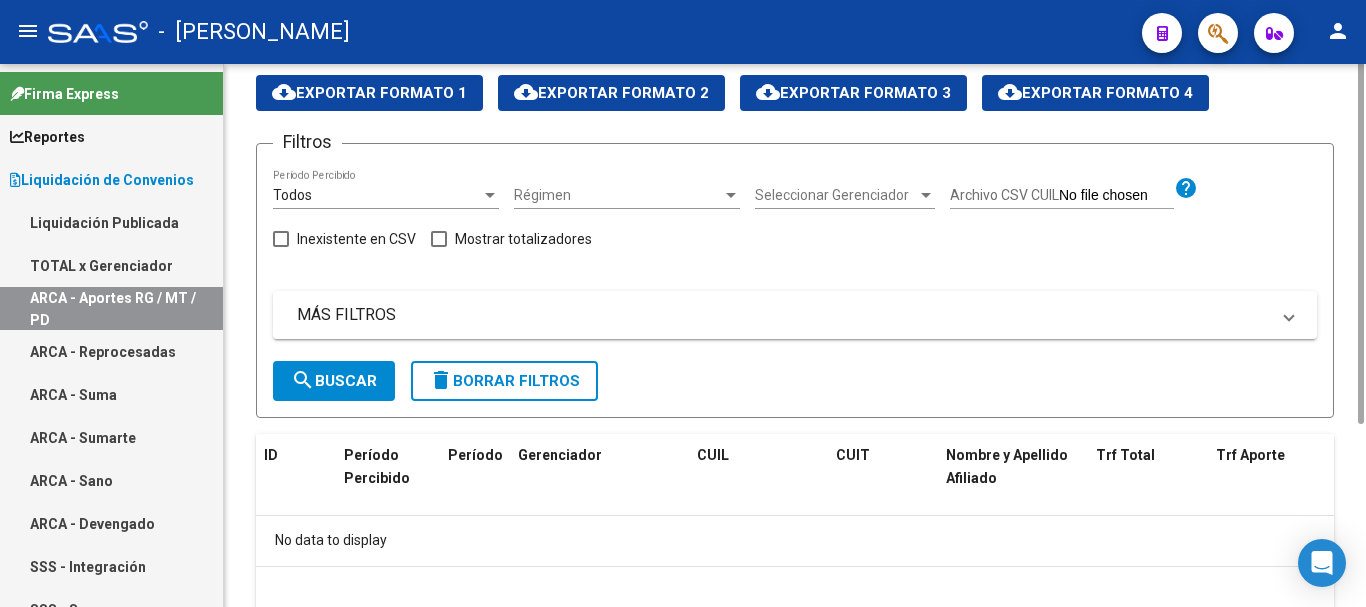 scroll, scrollTop: 0, scrollLeft: 0, axis: both 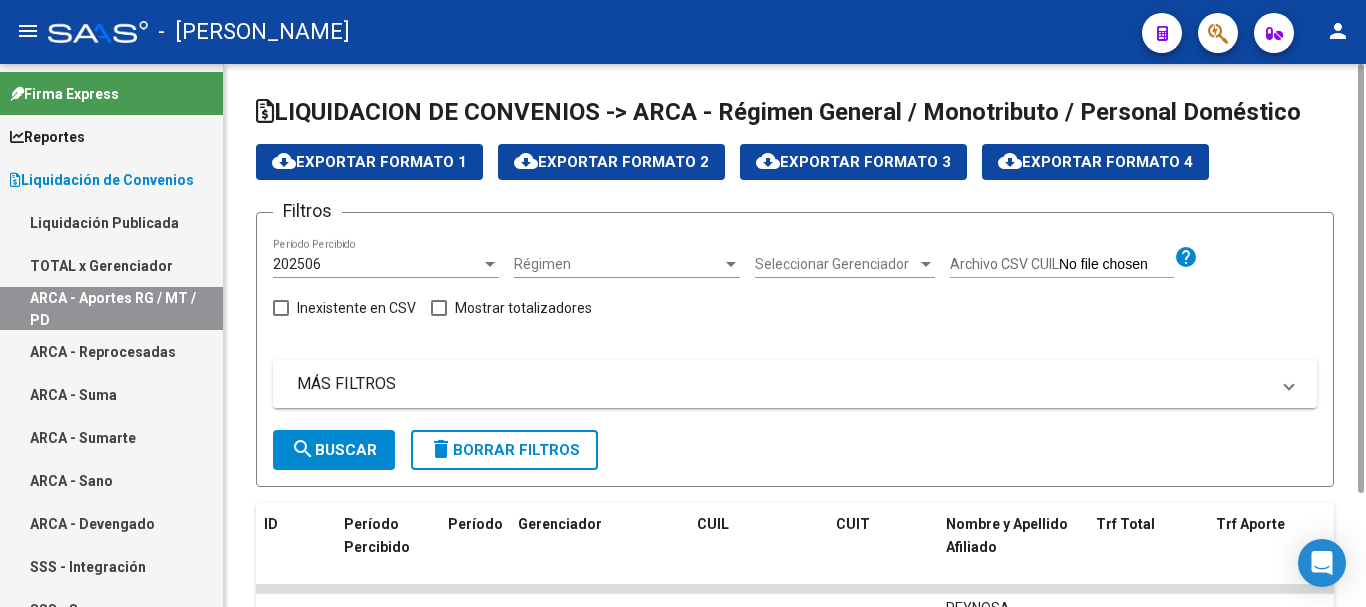 click on "cloud_download  Exportar Formato 1" 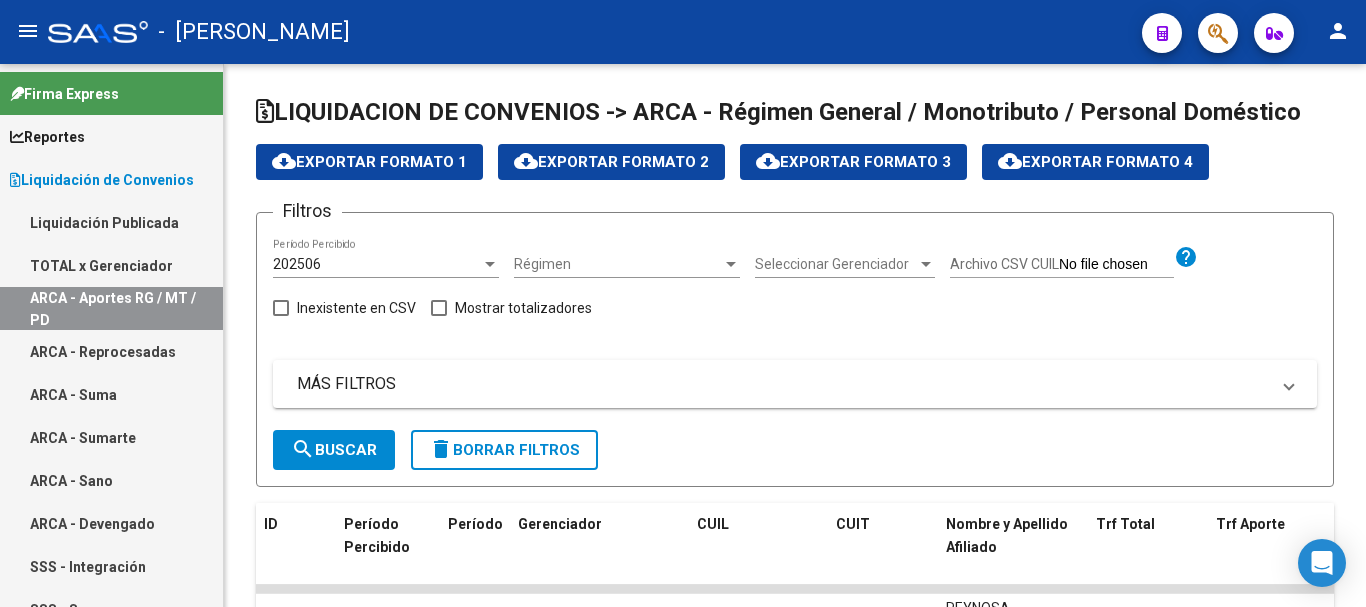 click on "Liquidación de Convenios" at bounding box center [102, 180] 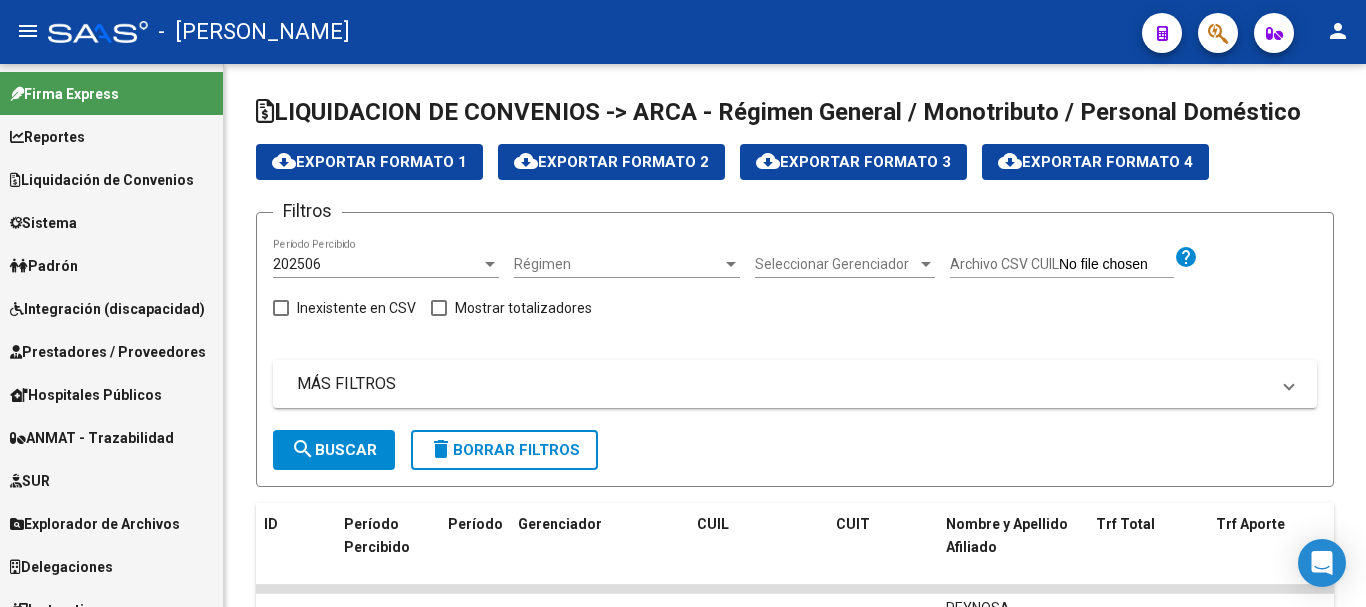 click on "Liquidación de Convenios" at bounding box center [102, 180] 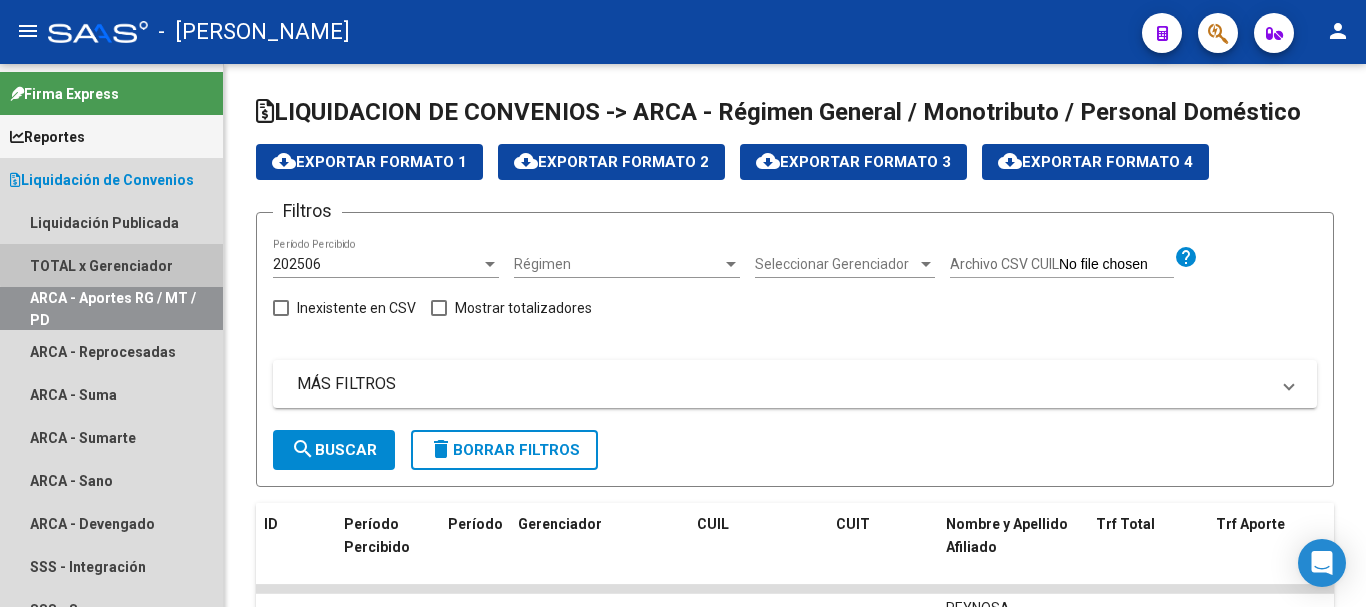 click on "TOTAL x Gerenciador" at bounding box center [111, 265] 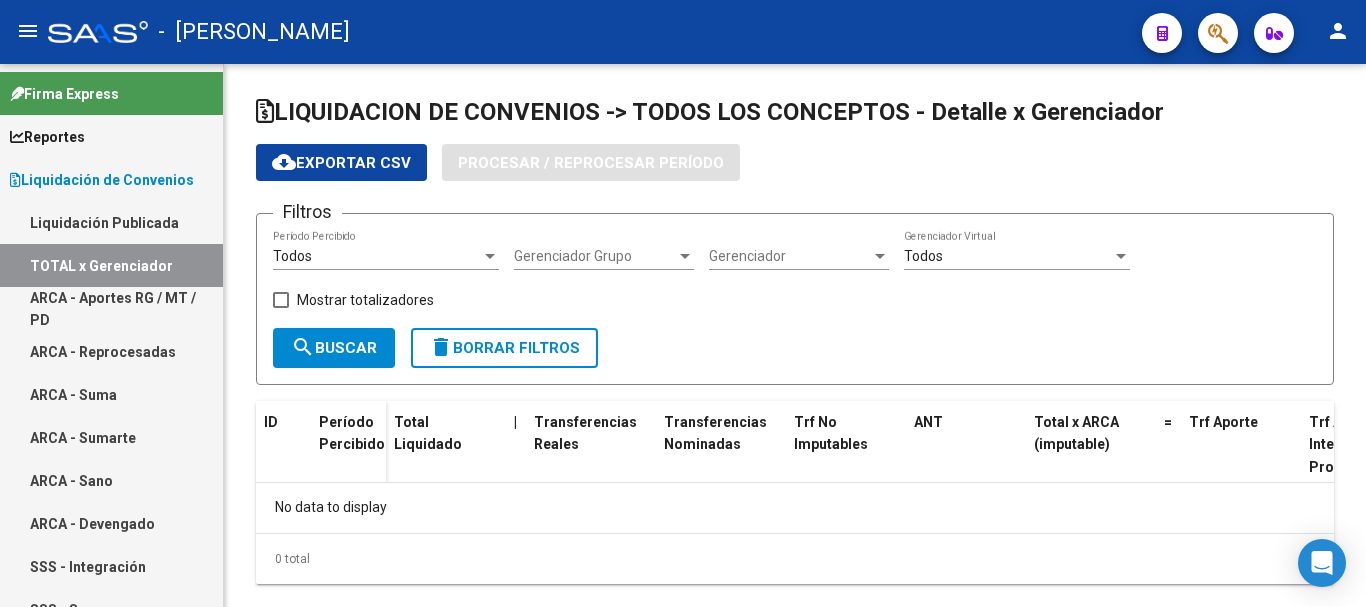 checkbox on "true" 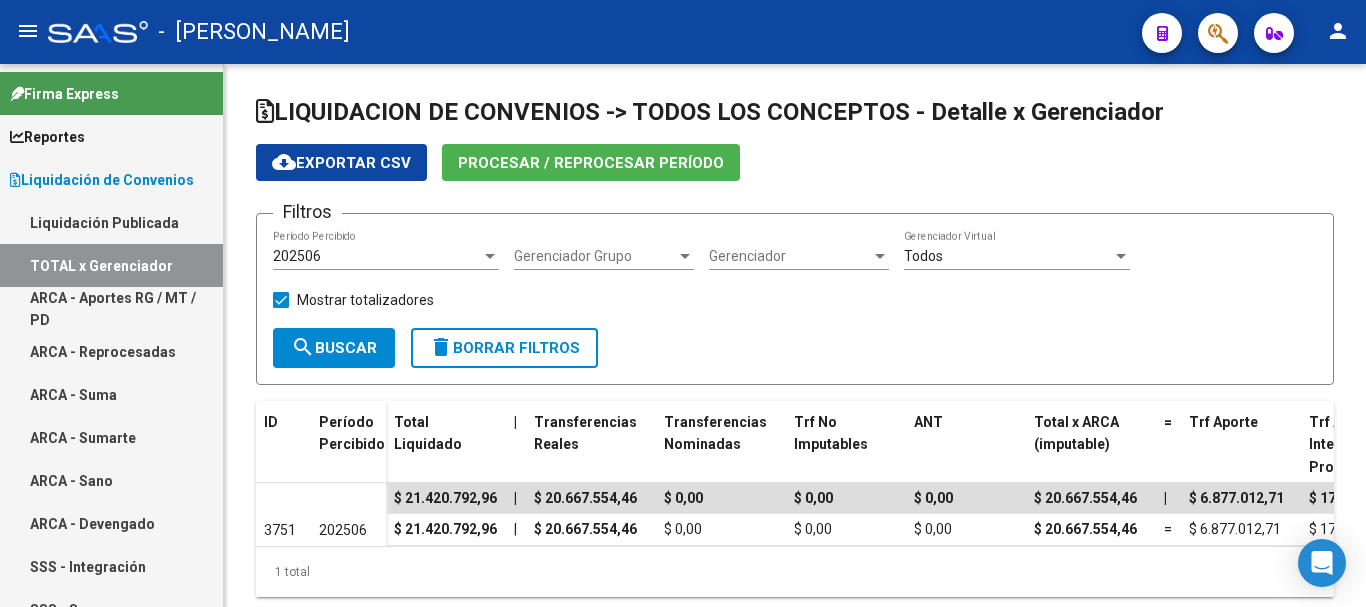 click on "ARCA - Aportes RG / MT / PD" at bounding box center (111, 308) 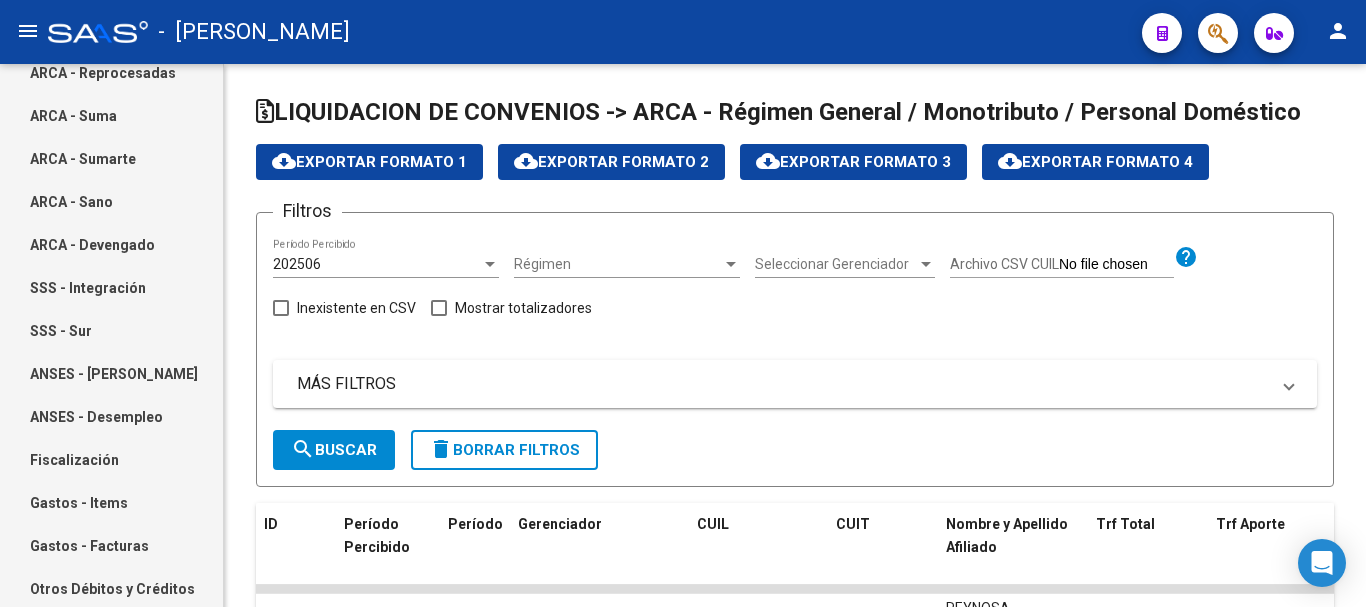 scroll, scrollTop: 300, scrollLeft: 0, axis: vertical 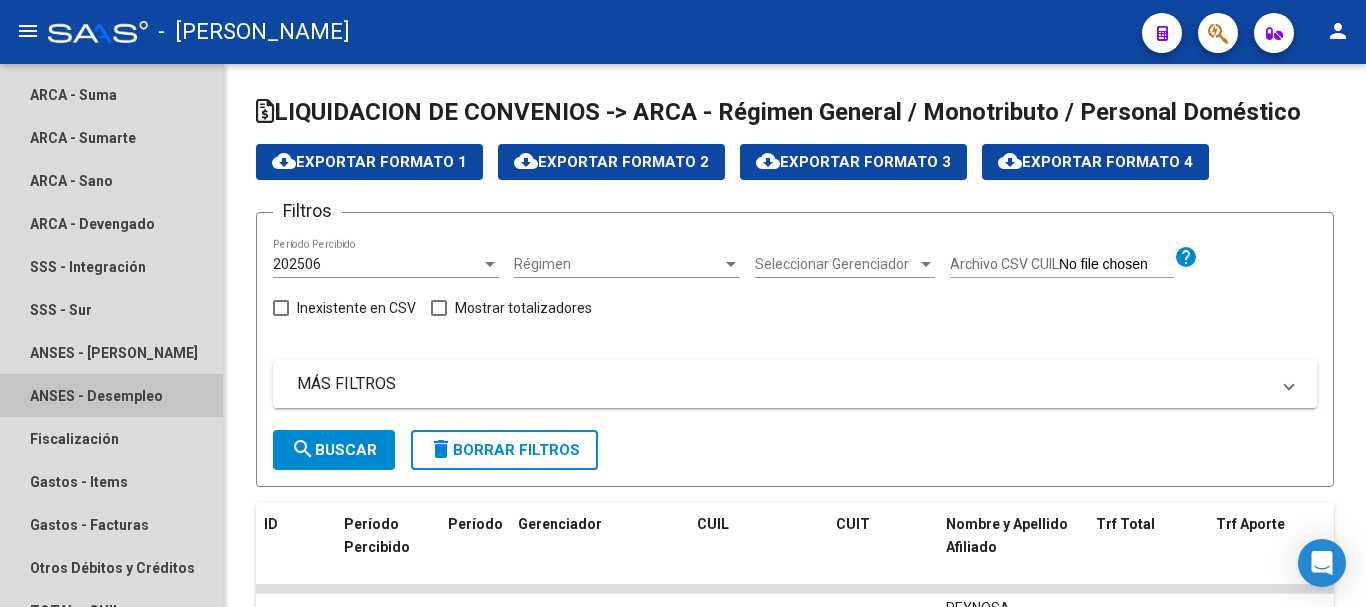click on "ANSES - Desempleo" at bounding box center (111, 395) 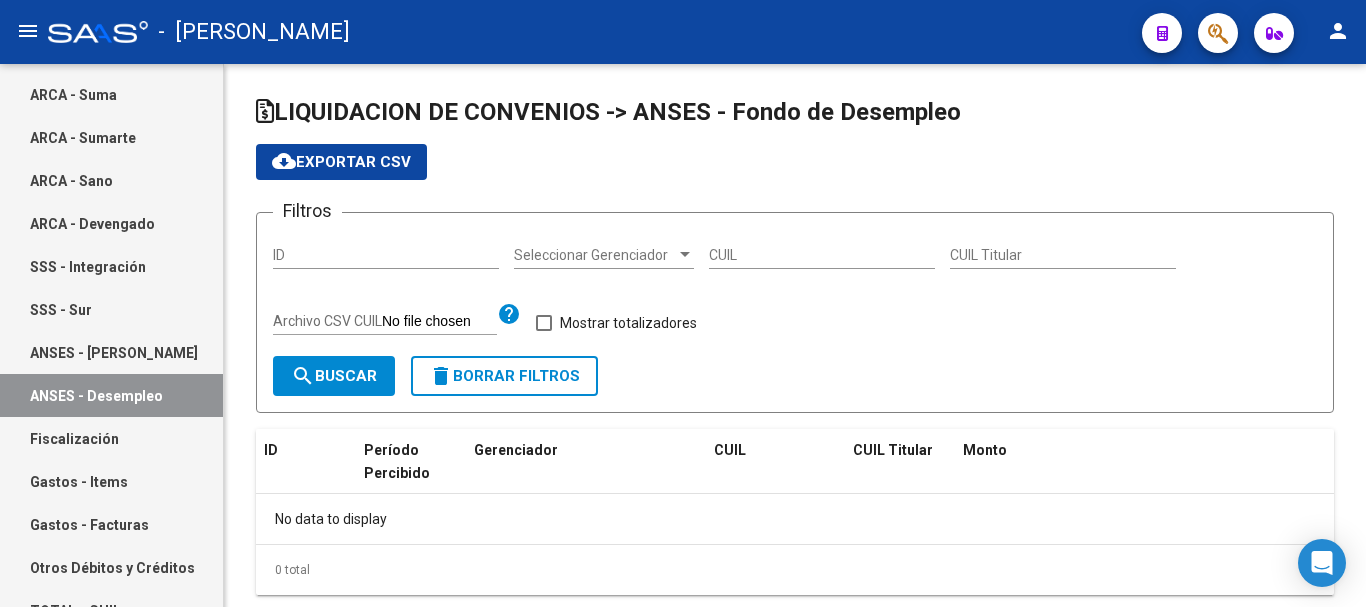 checkbox on "true" 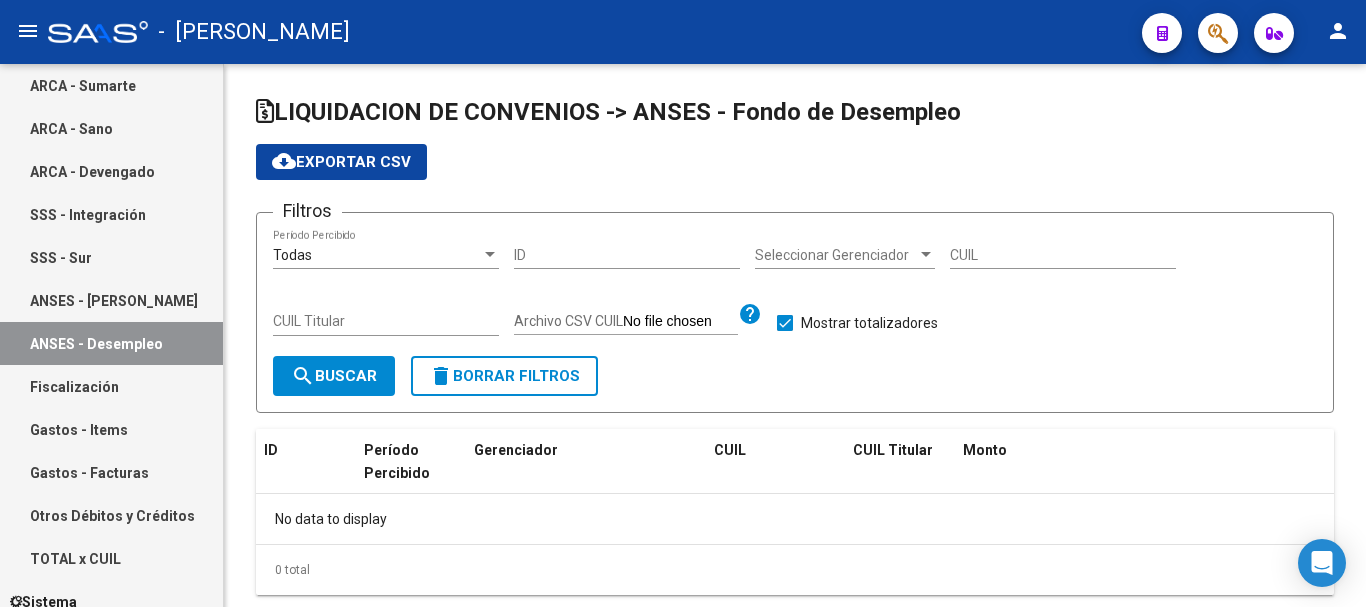 scroll, scrollTop: 400, scrollLeft: 0, axis: vertical 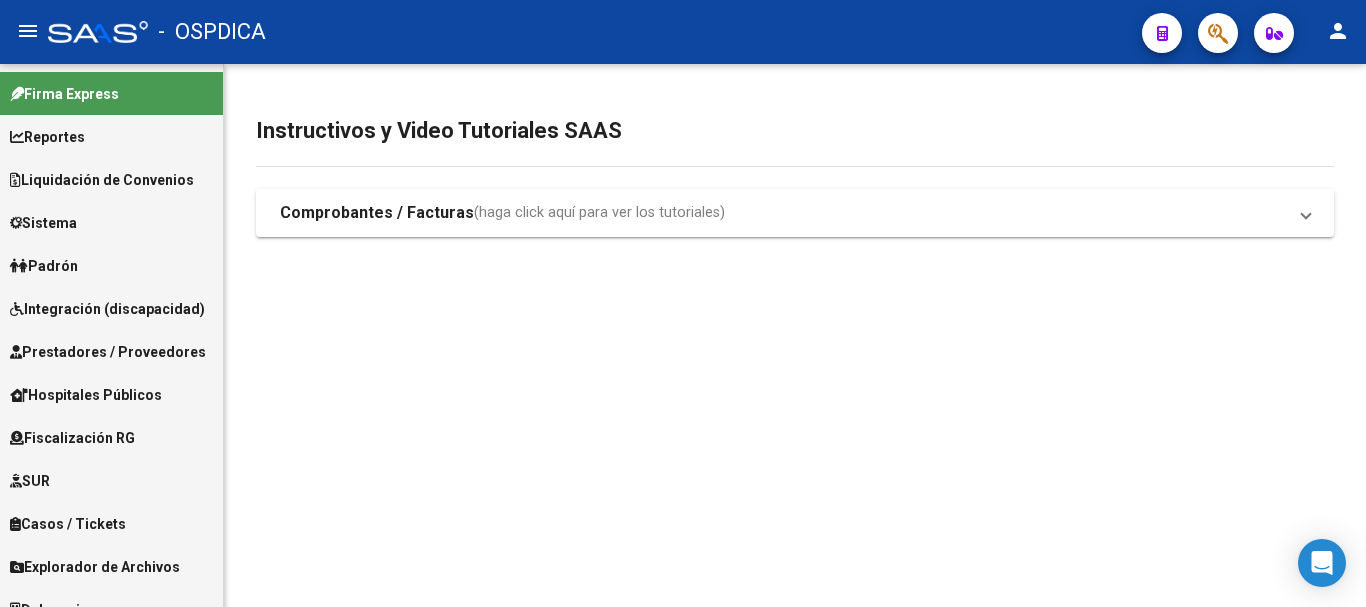 click on "person" 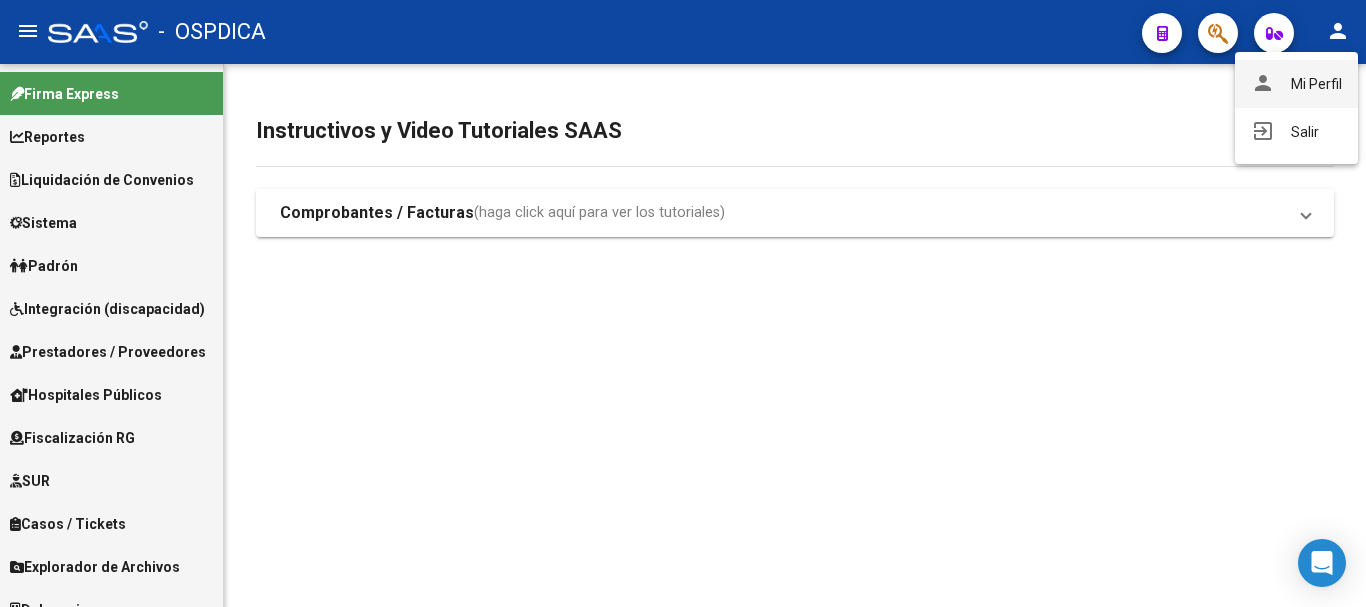 click on "person  Mi Perfil" at bounding box center [1296, 84] 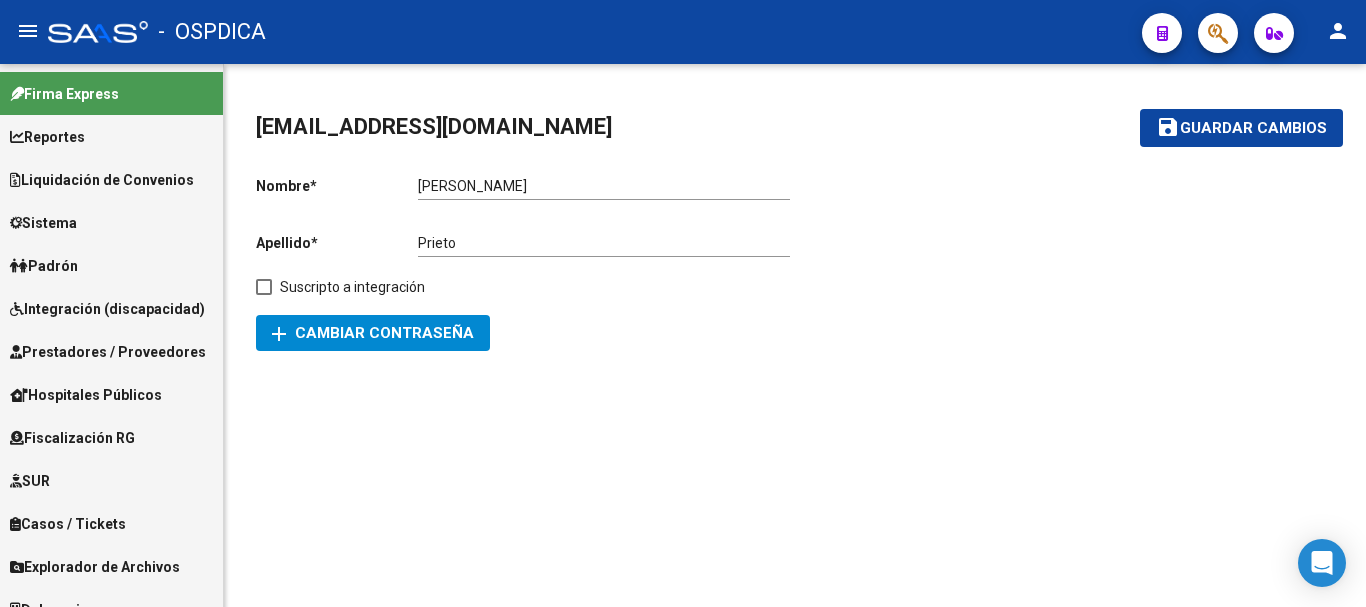 click 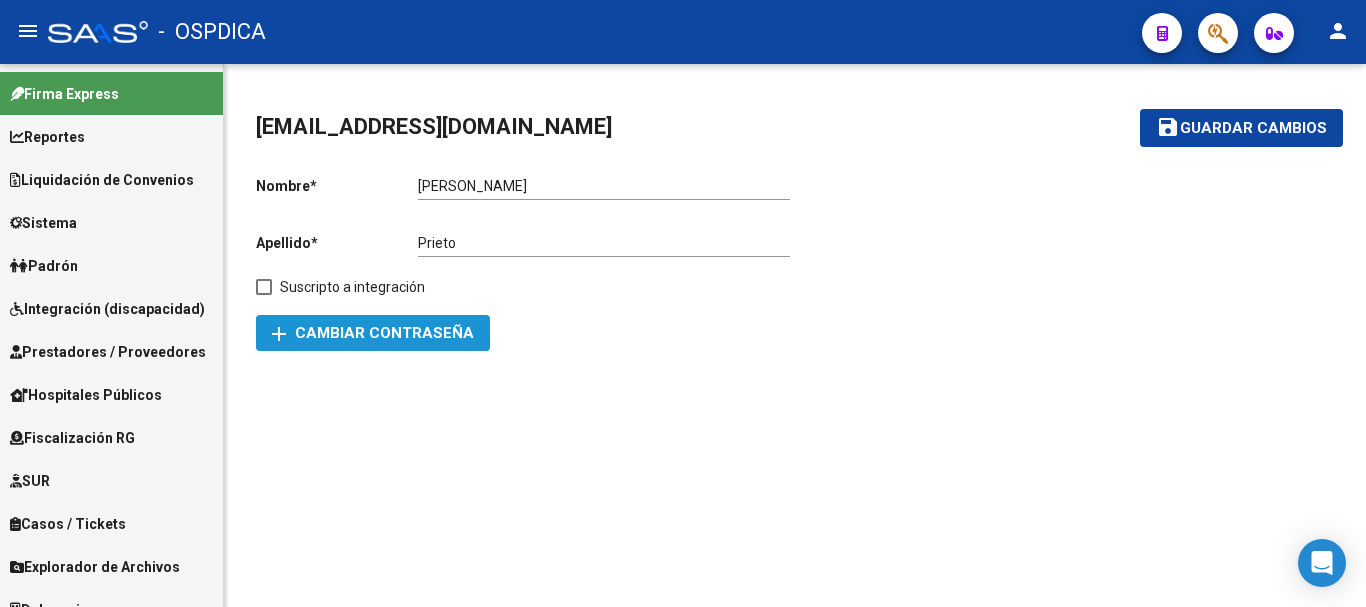 click on "add  Cambiar Contraseña" 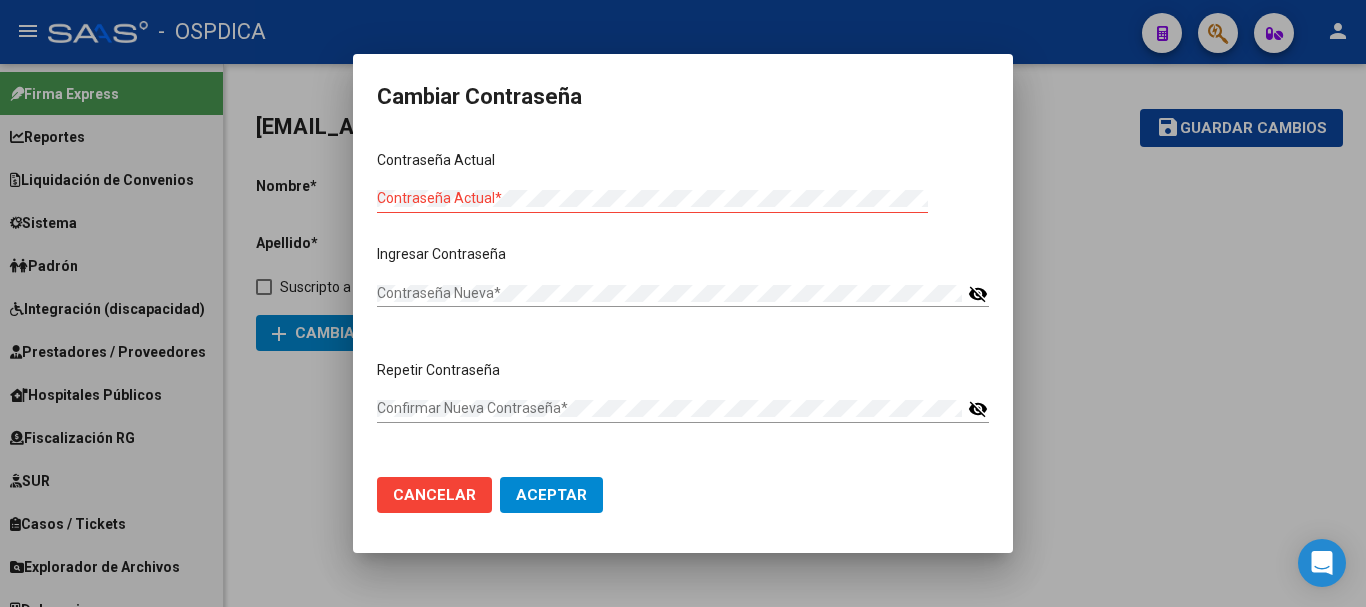 click at bounding box center (683, 303) 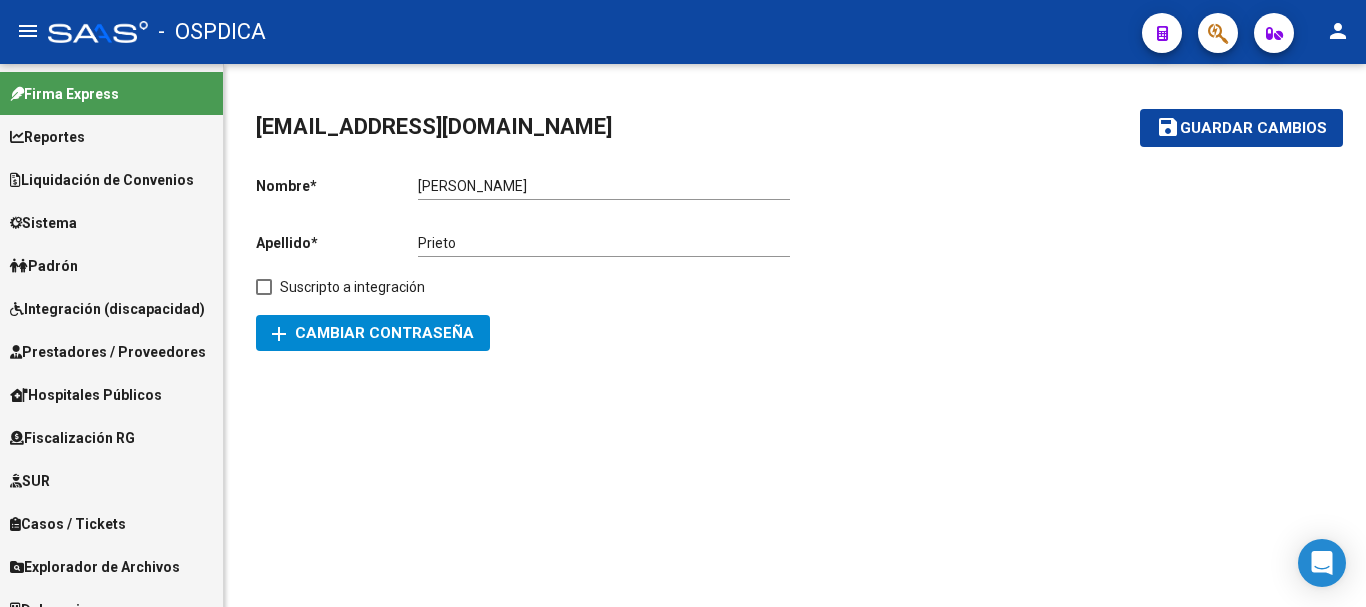 click 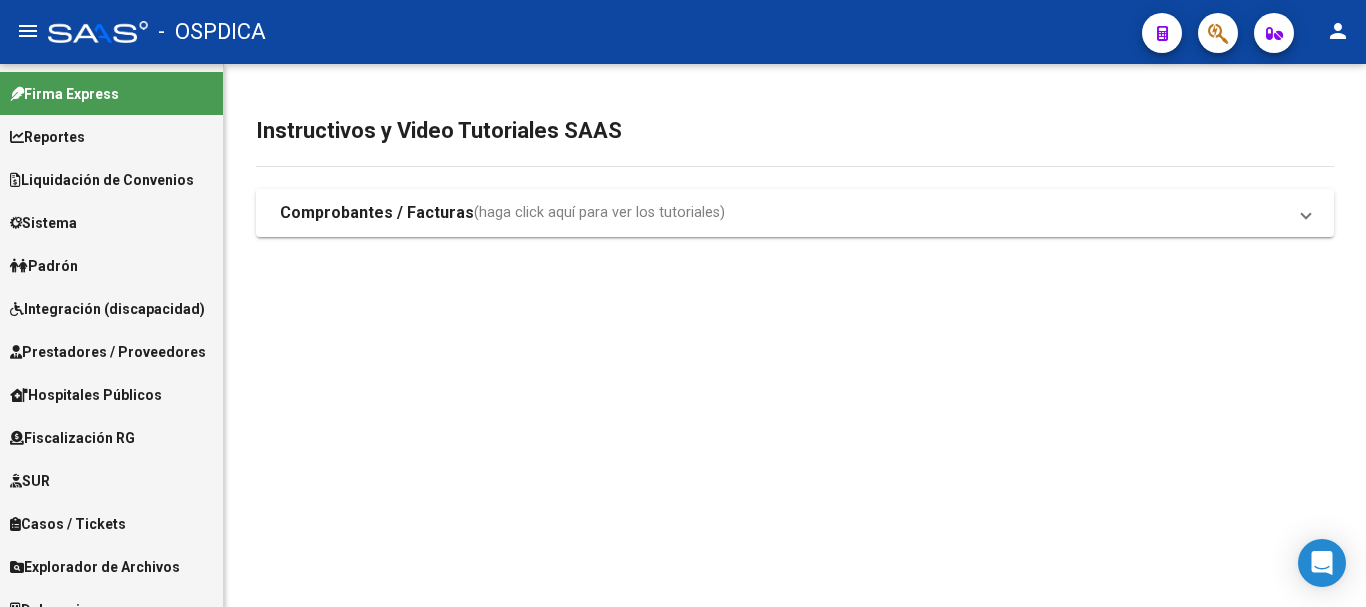 click 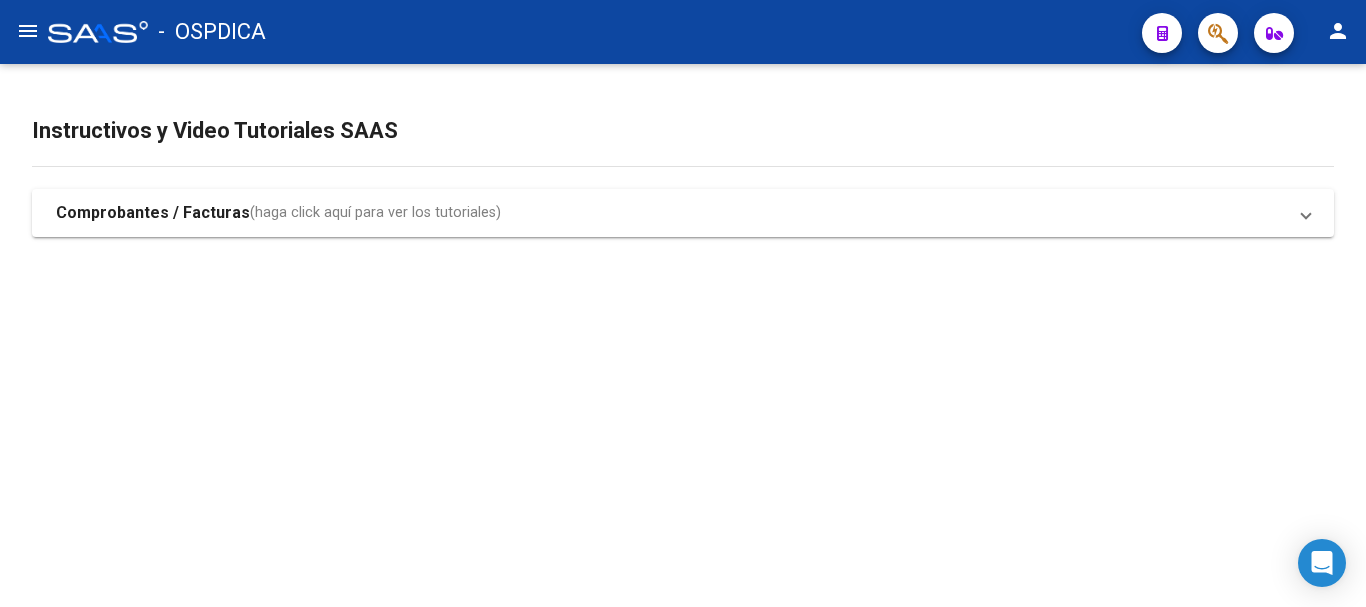 click 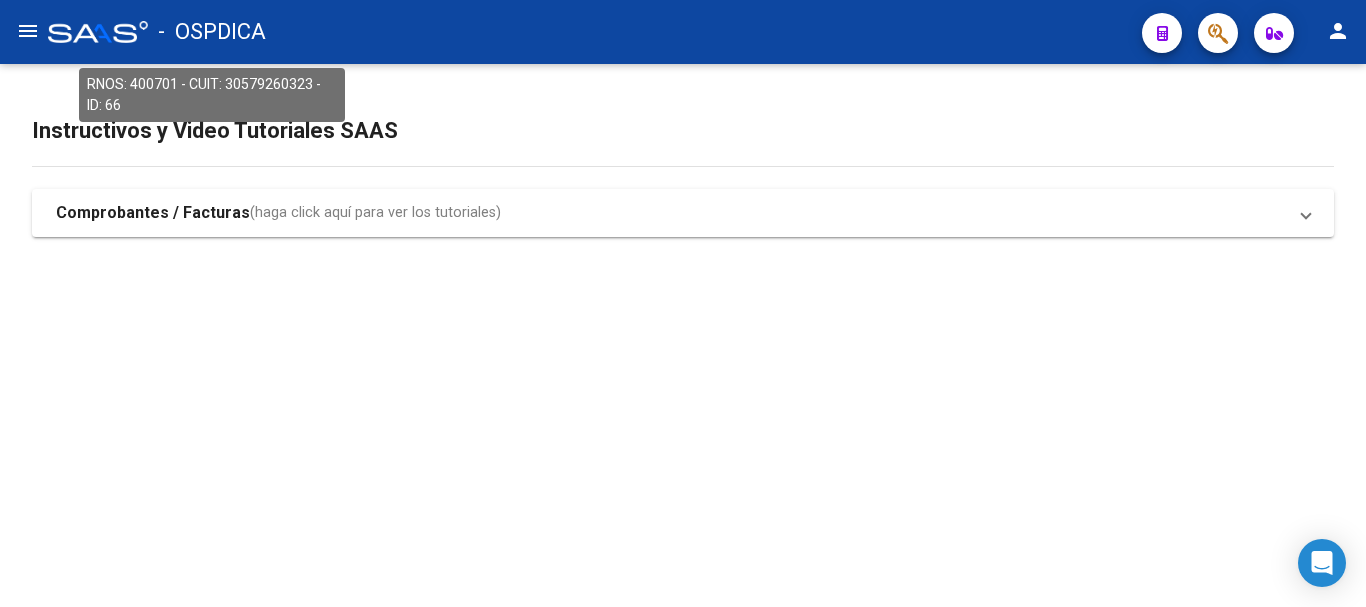 click on "-   OSPDICA" 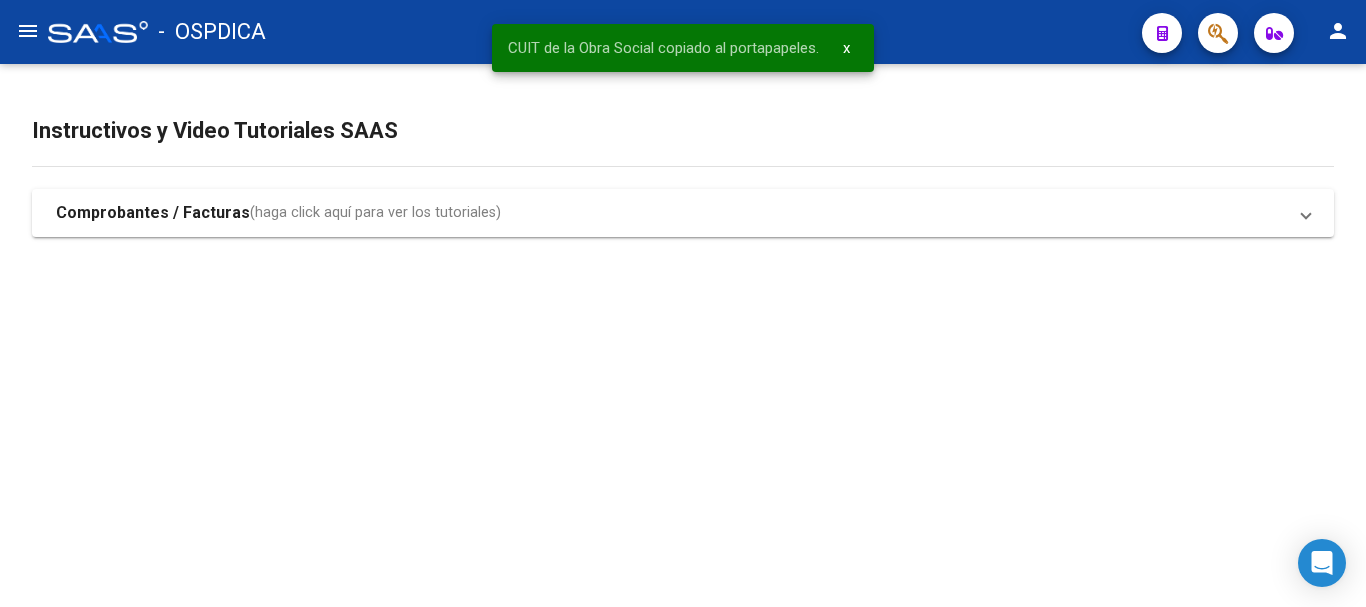 click on "menu" 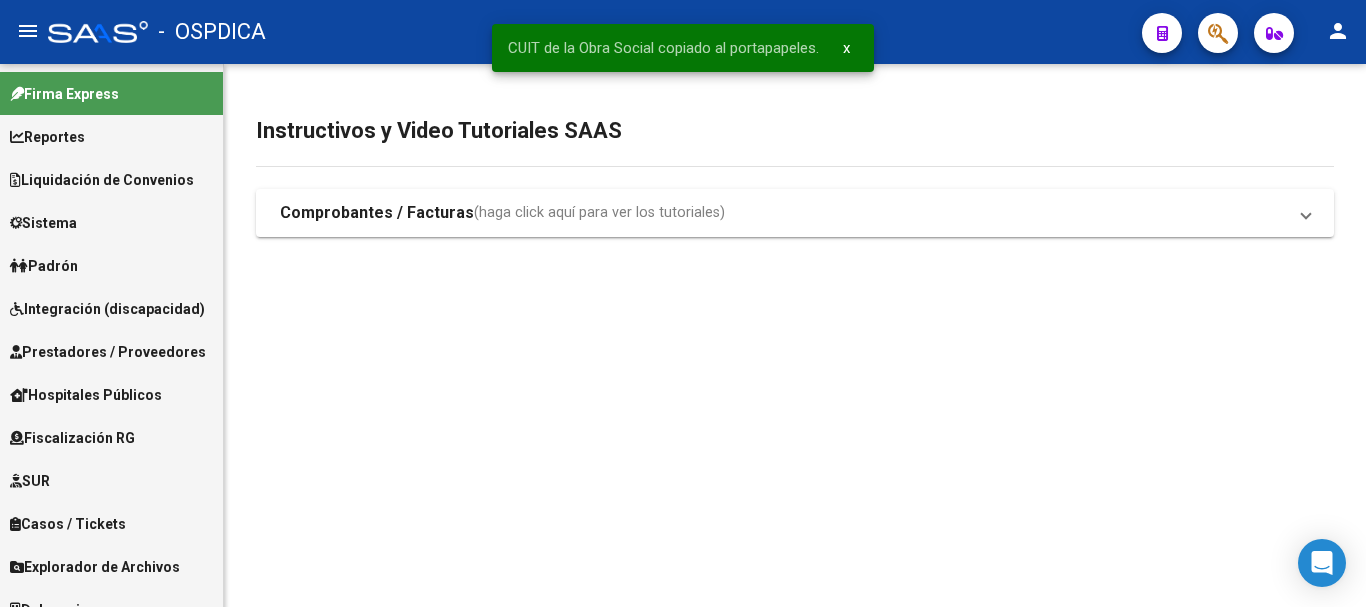 click on "Liquidación de Convenios" at bounding box center (102, 180) 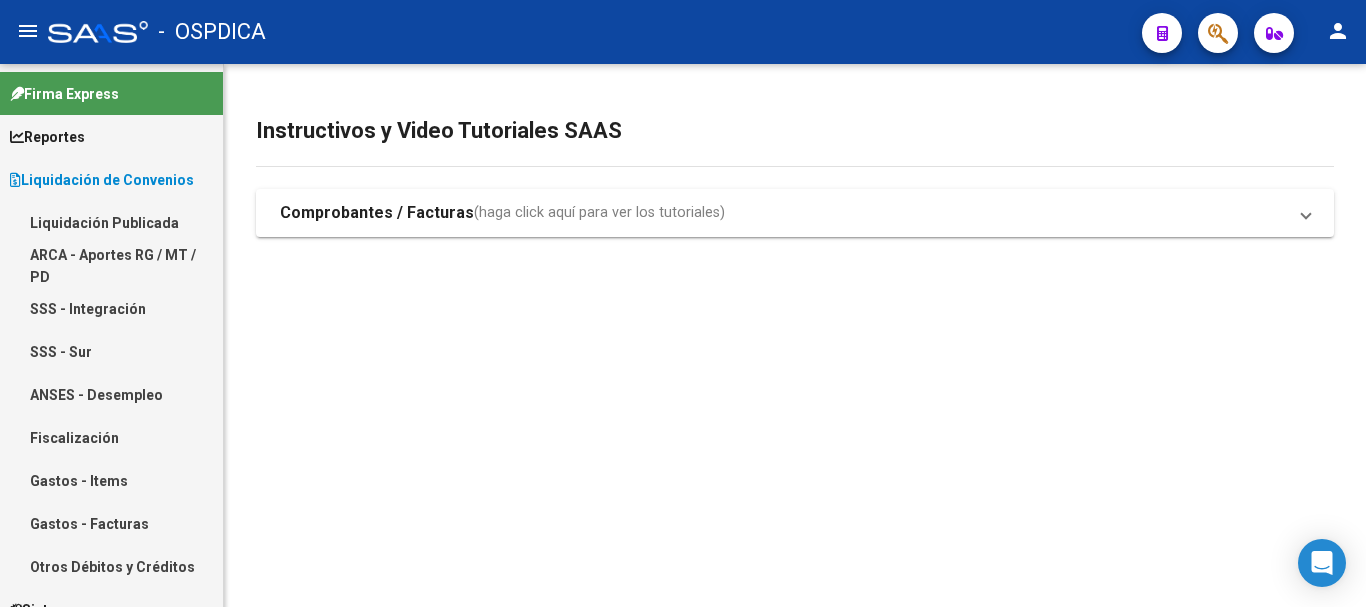 click on "Liquidación de Convenios" at bounding box center (102, 180) 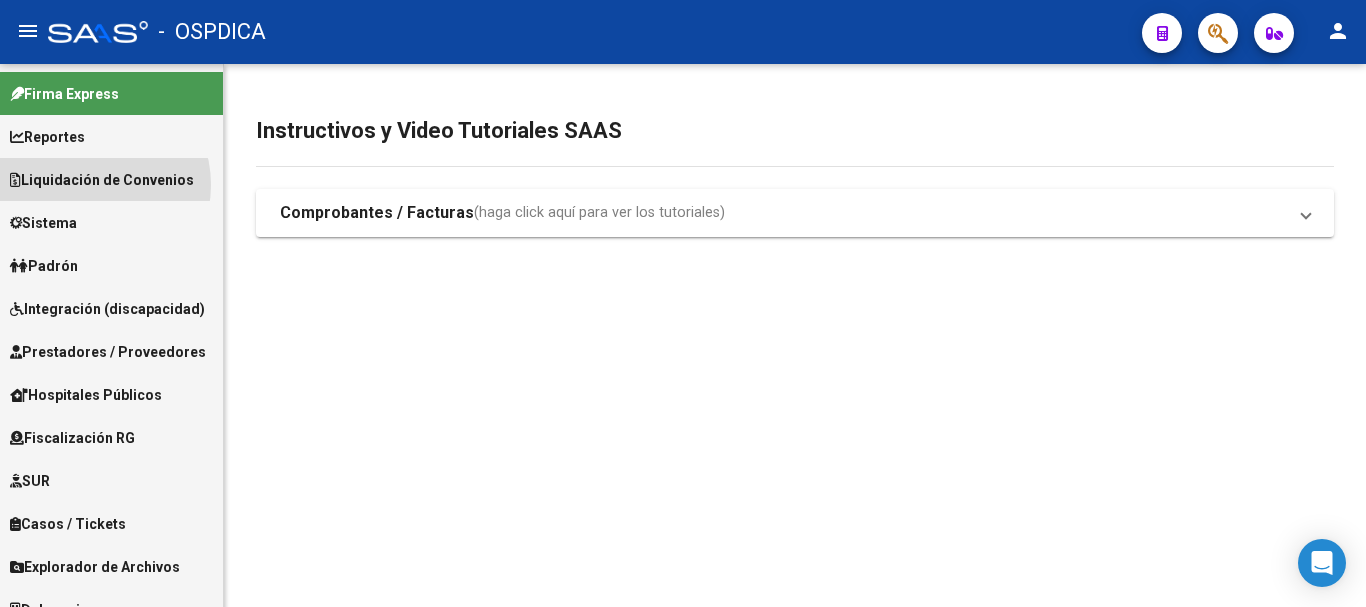 click on "Liquidación de Convenios" at bounding box center (102, 180) 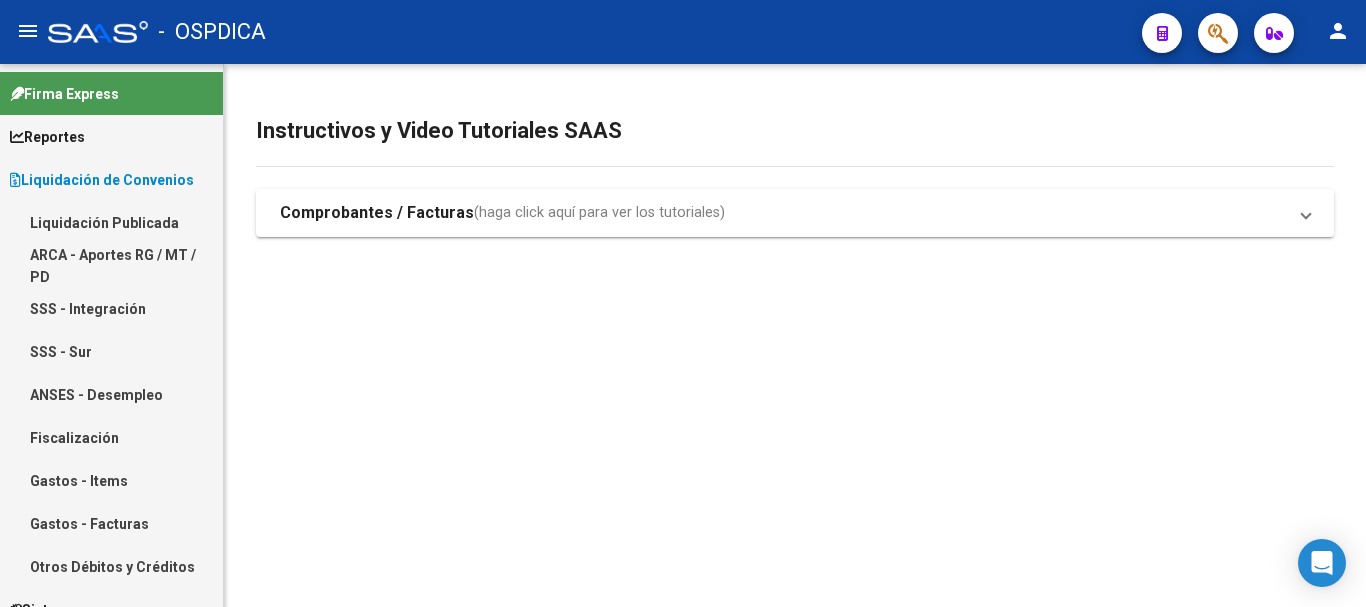 click on "Liquidación Publicada" at bounding box center (111, 222) 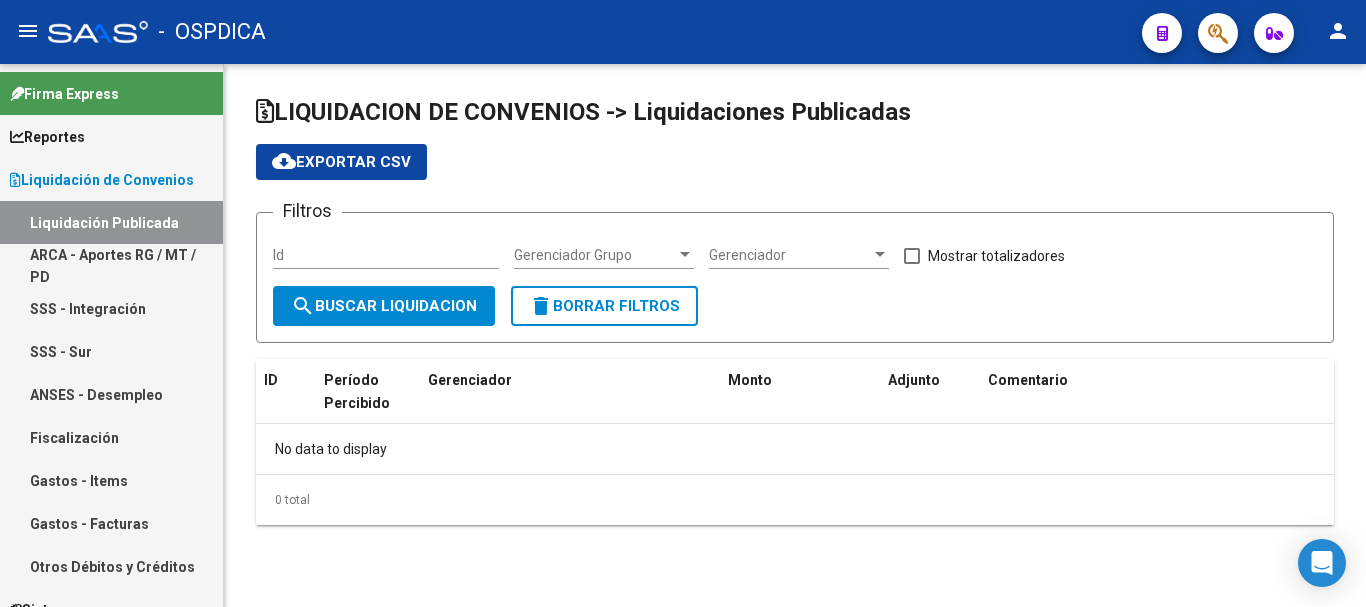 checkbox on "true" 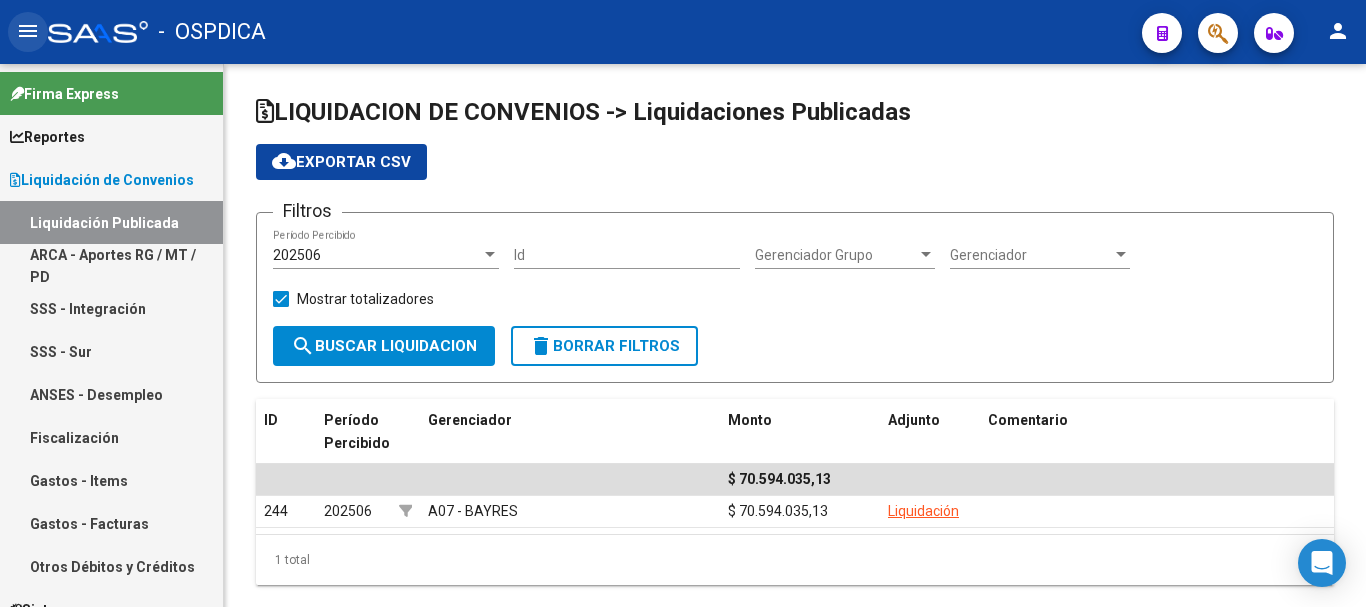 click on "menu" 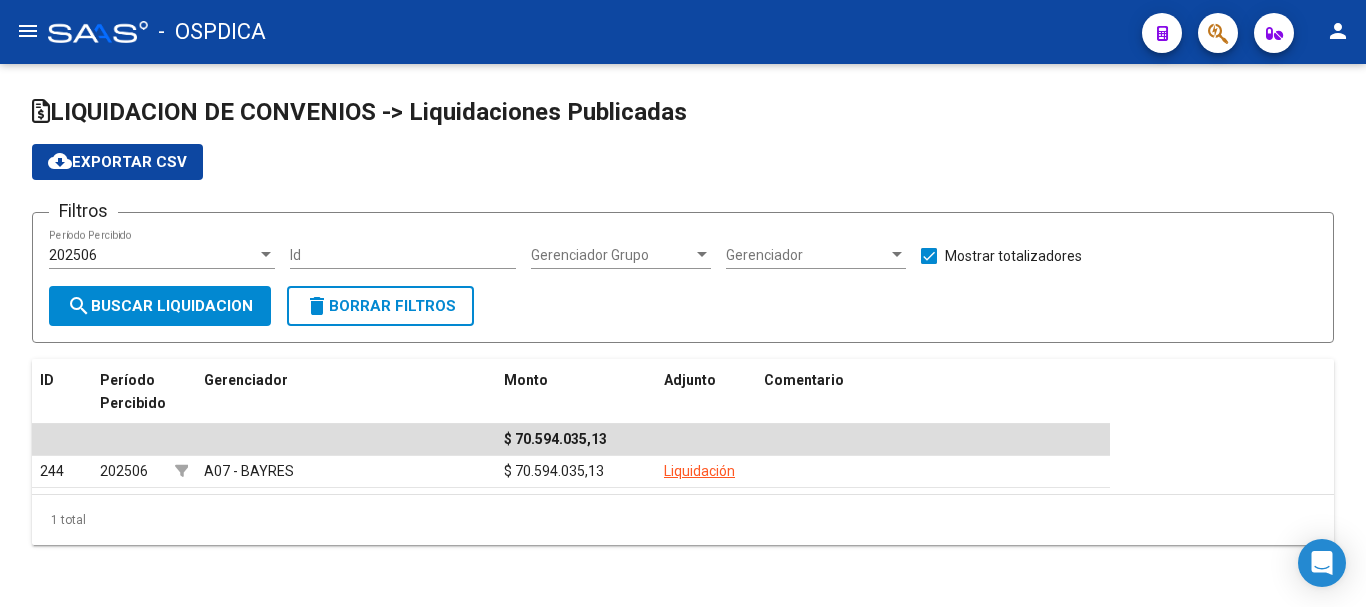 click 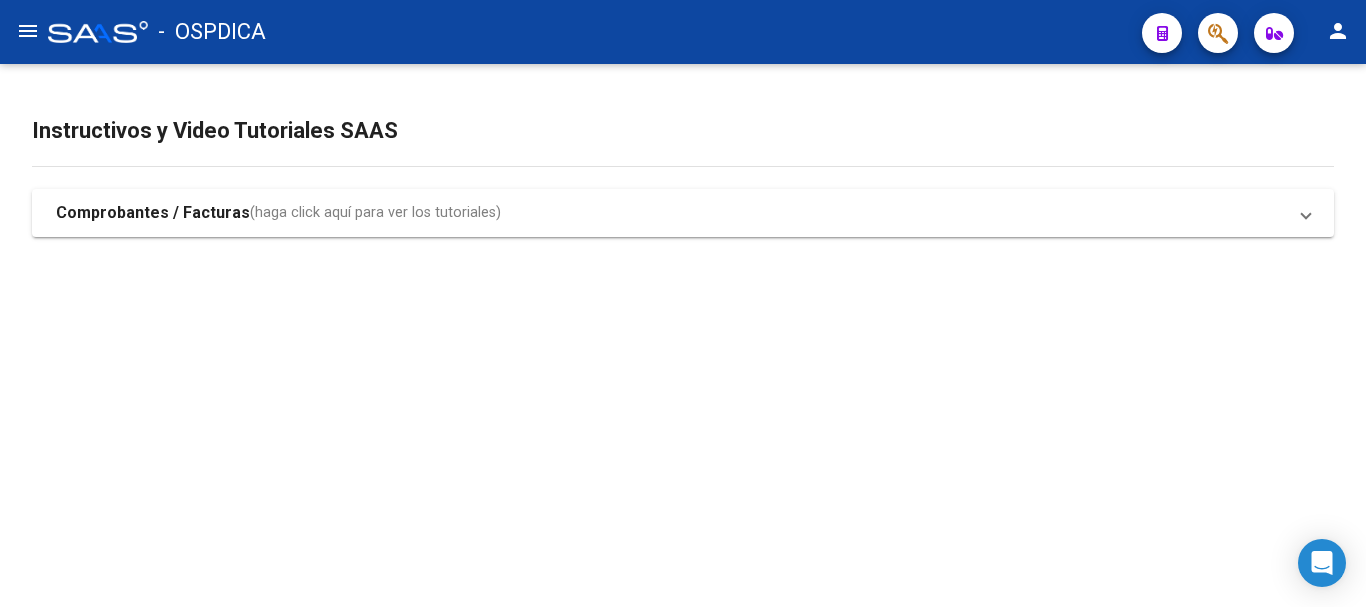 click on "menu" 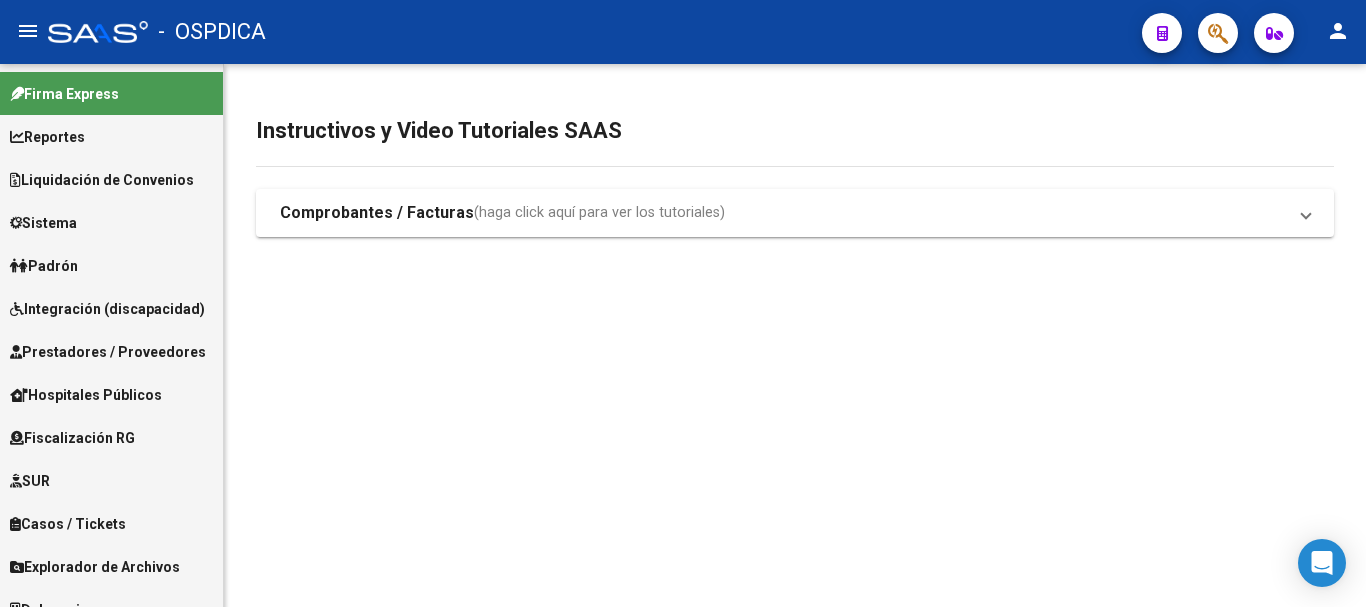 click on "Liquidación de Convenios" at bounding box center [102, 180] 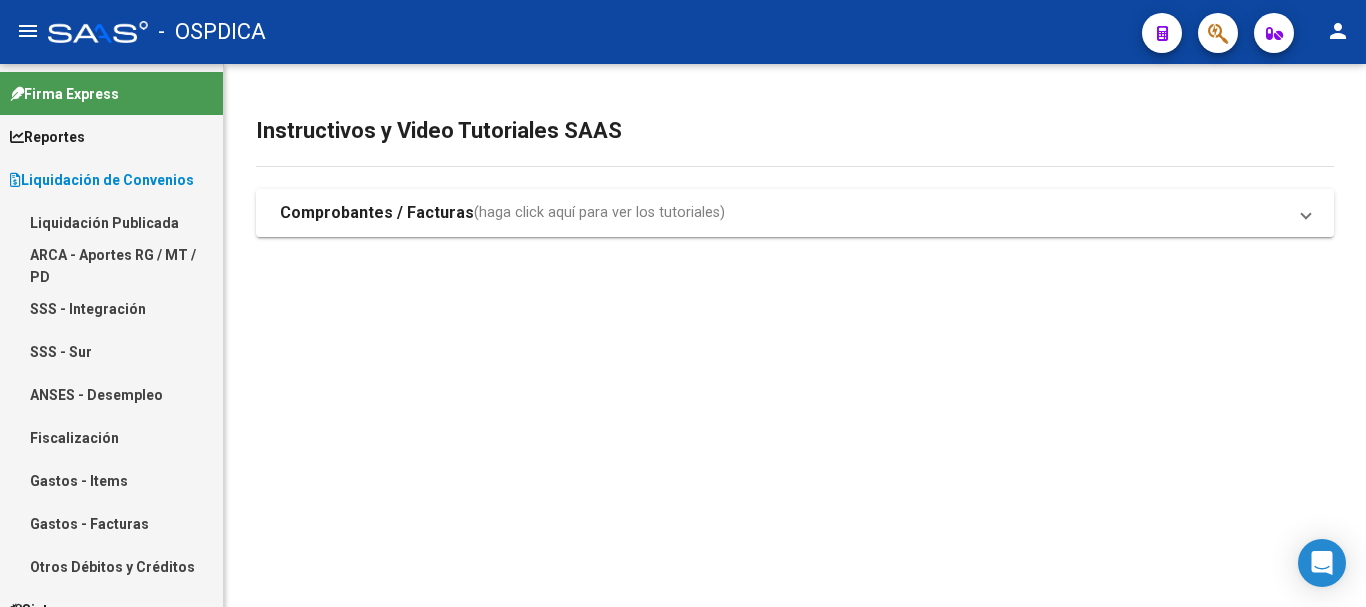 click on "Liquidación Publicada" at bounding box center (111, 222) 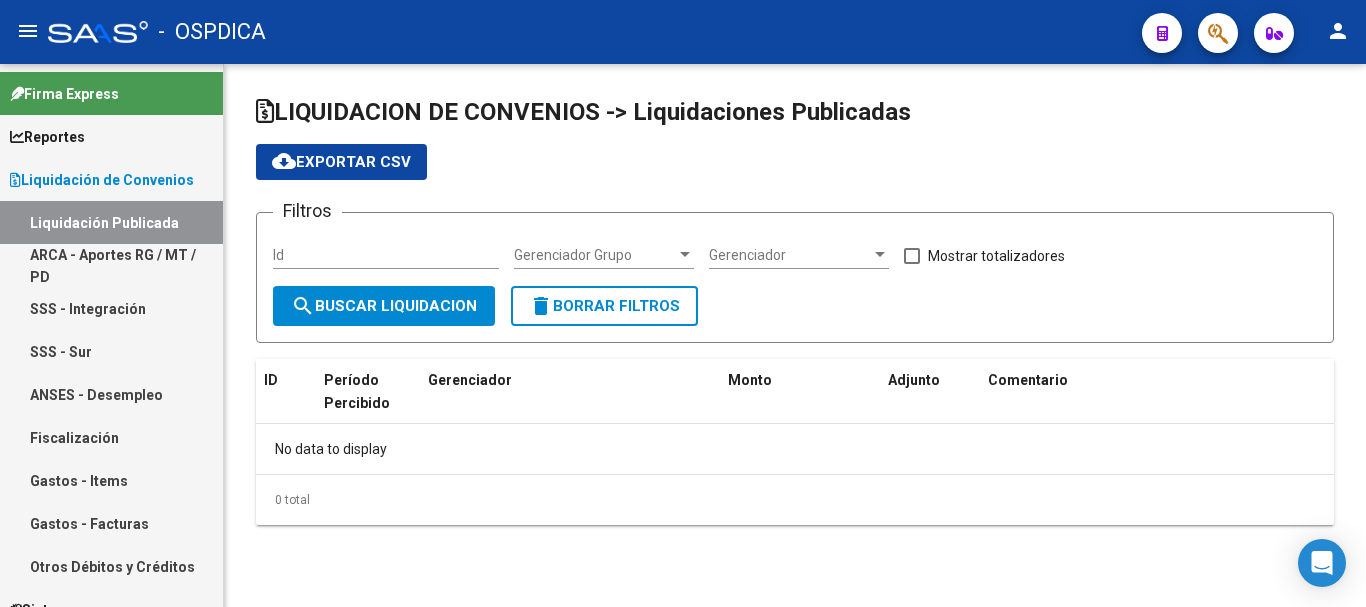 checkbox on "true" 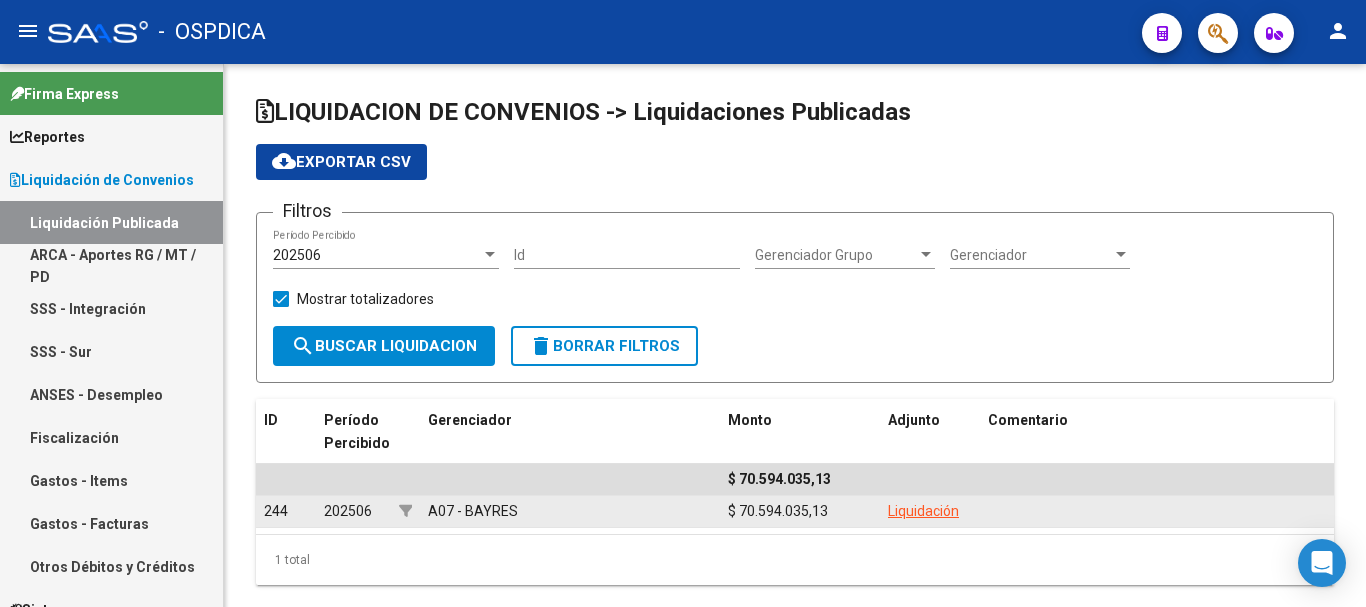 click on "Liquidación" 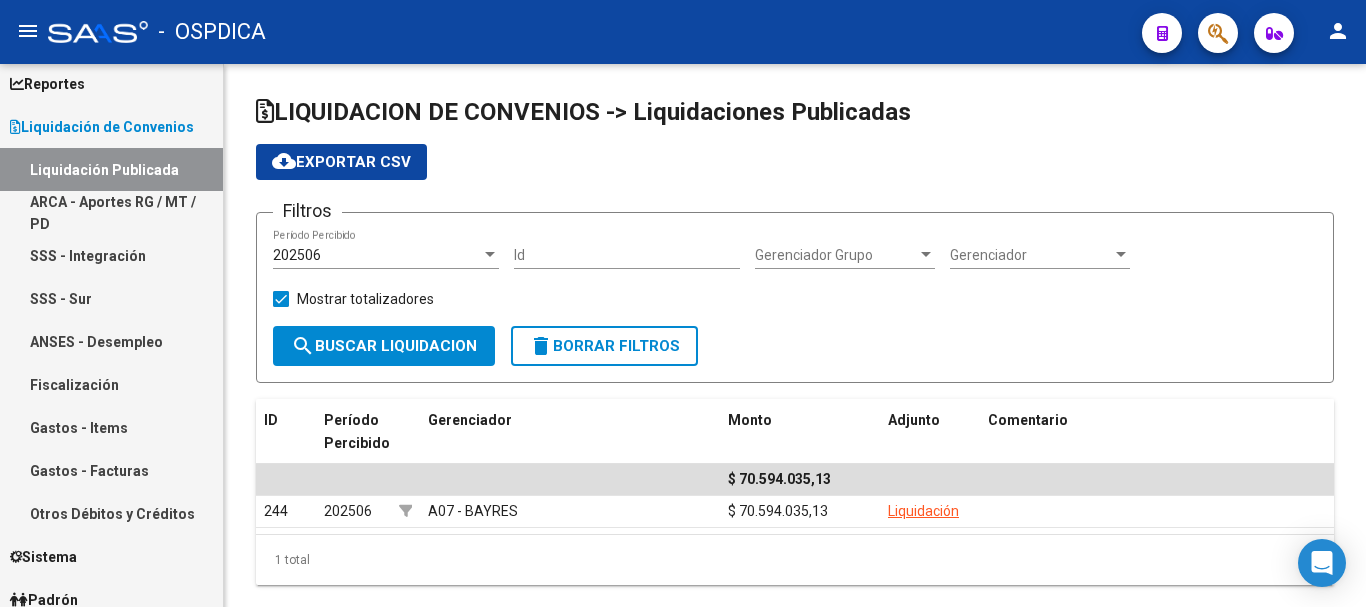scroll, scrollTop: 0, scrollLeft: 0, axis: both 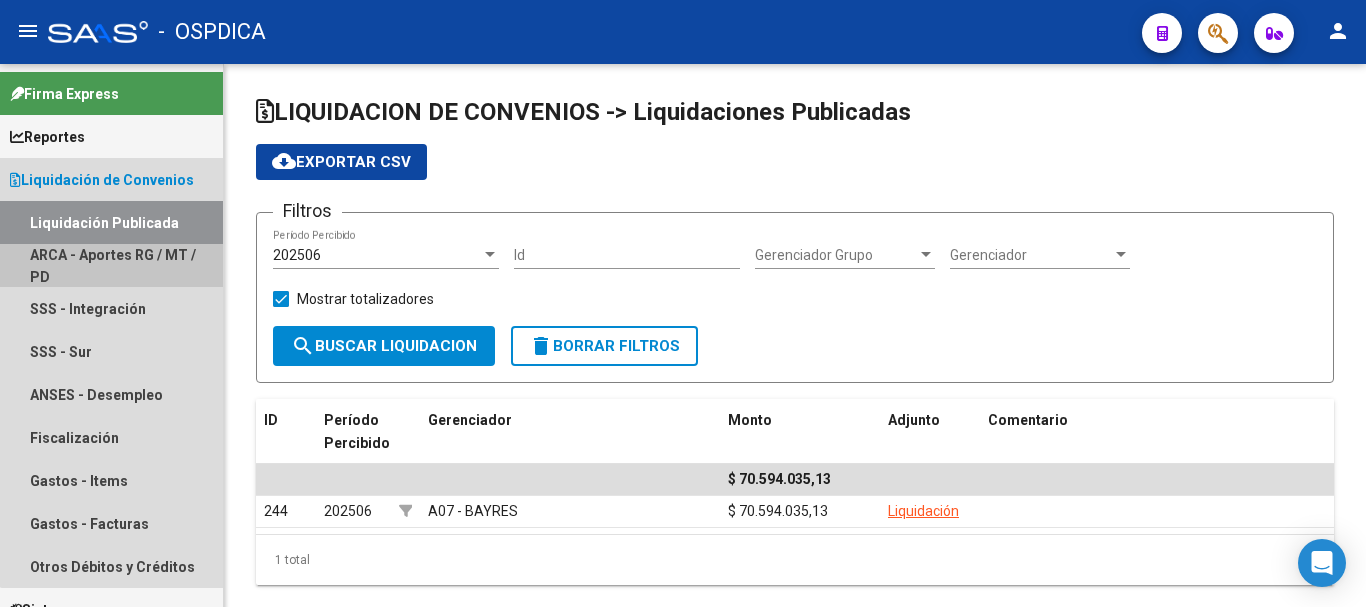 click on "ARCA - Aportes RG / MT / PD" at bounding box center [111, 265] 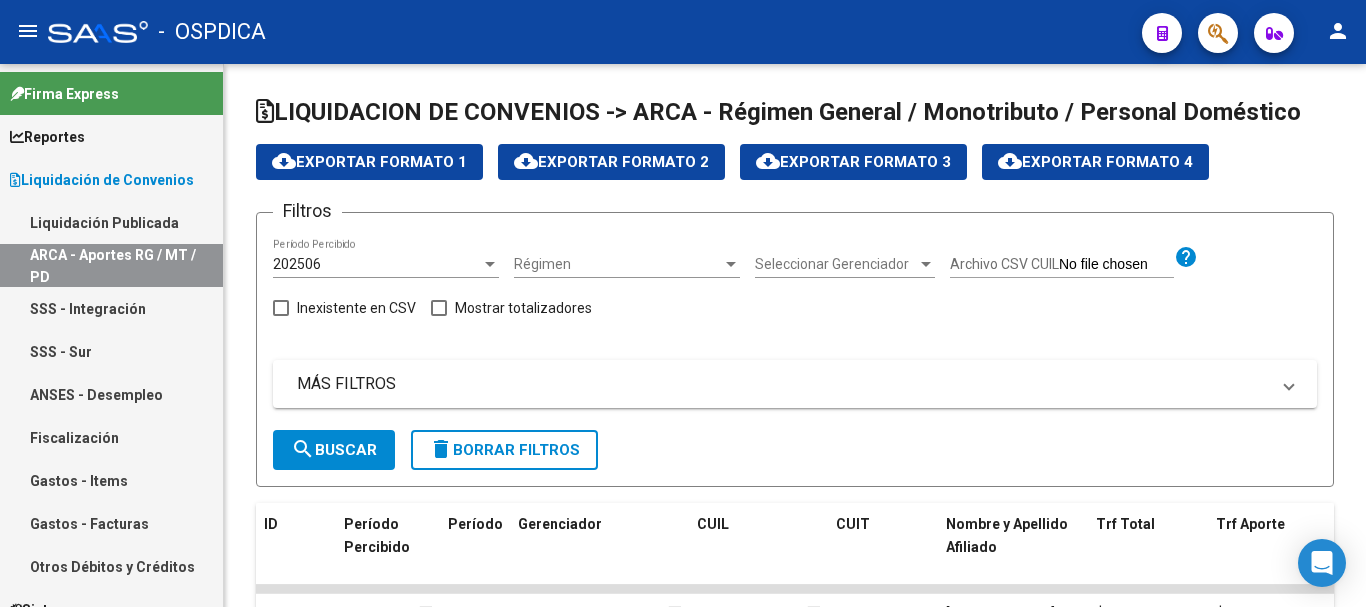click on "search  Buscar" 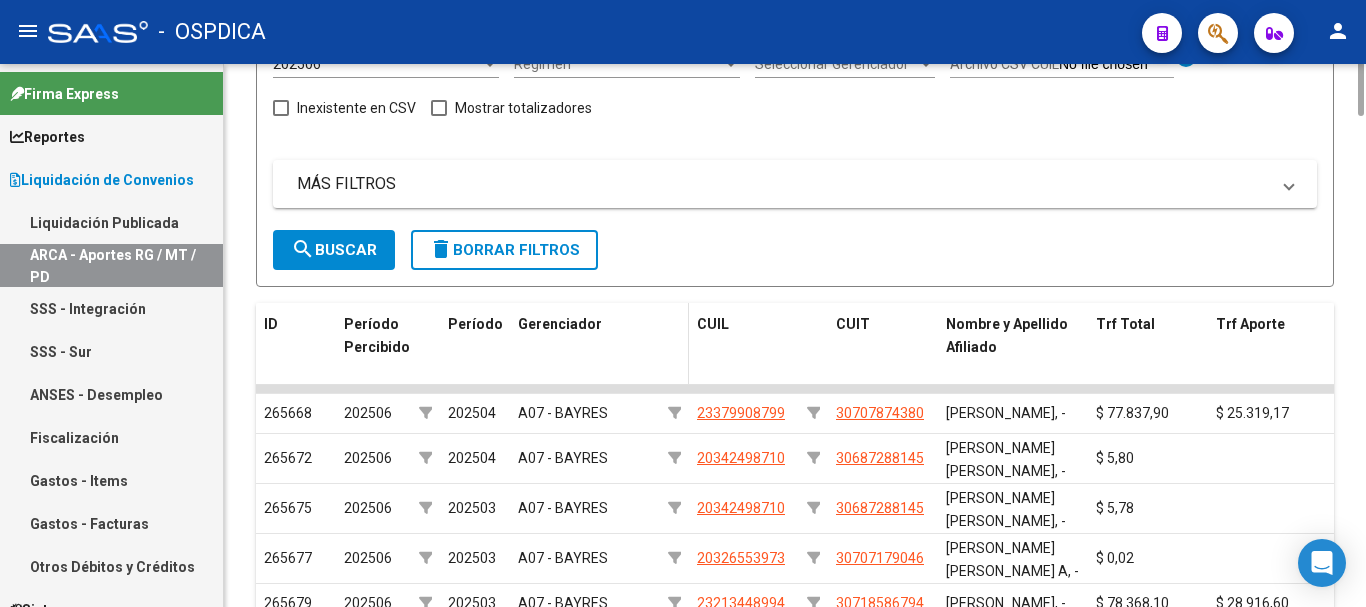 scroll, scrollTop: 0, scrollLeft: 0, axis: both 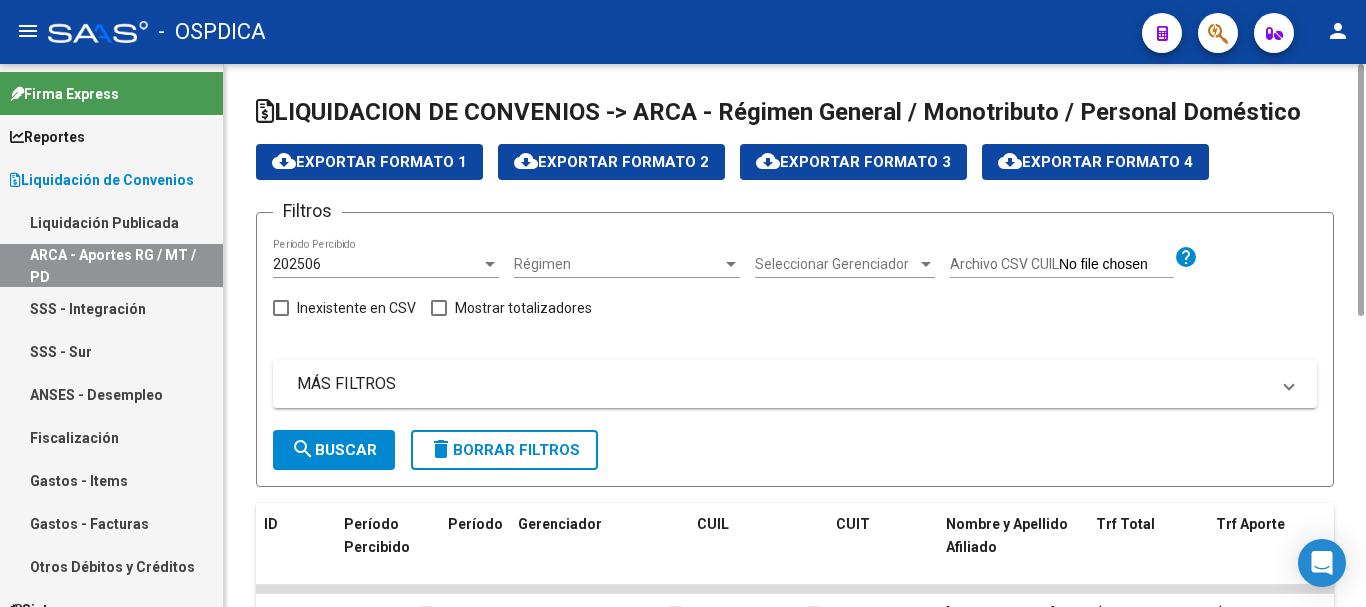 click on "cloud_download  Exportar Formato 1" 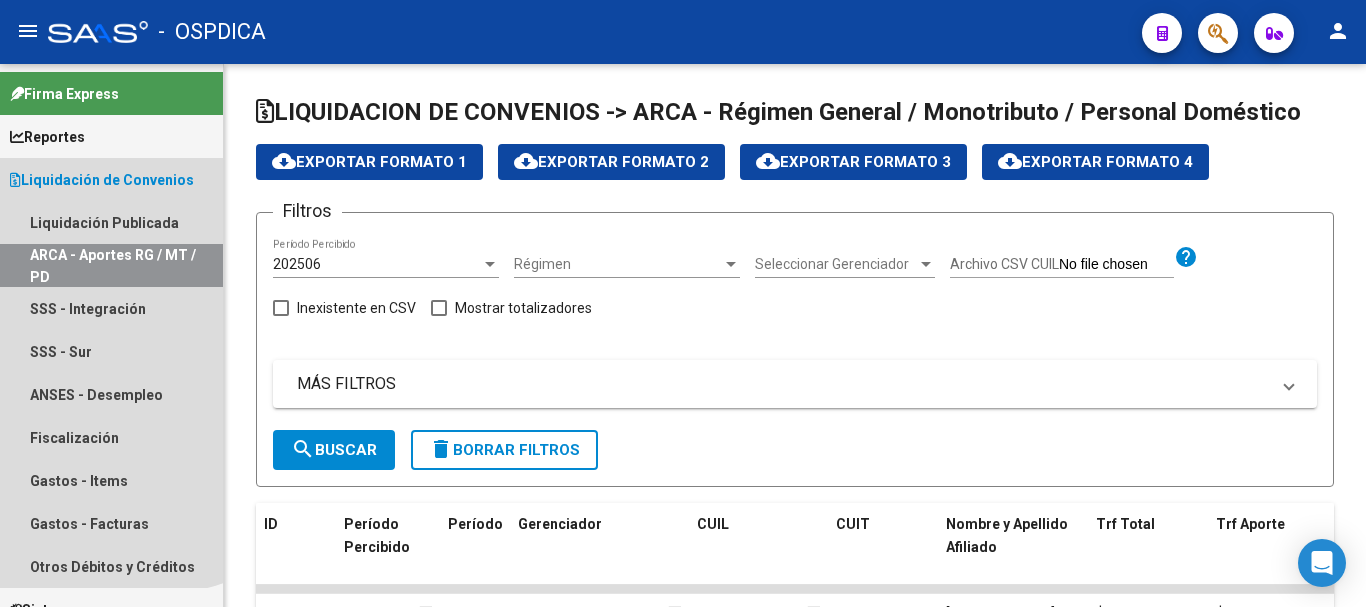 click on "Liquidación de Convenios" at bounding box center (102, 180) 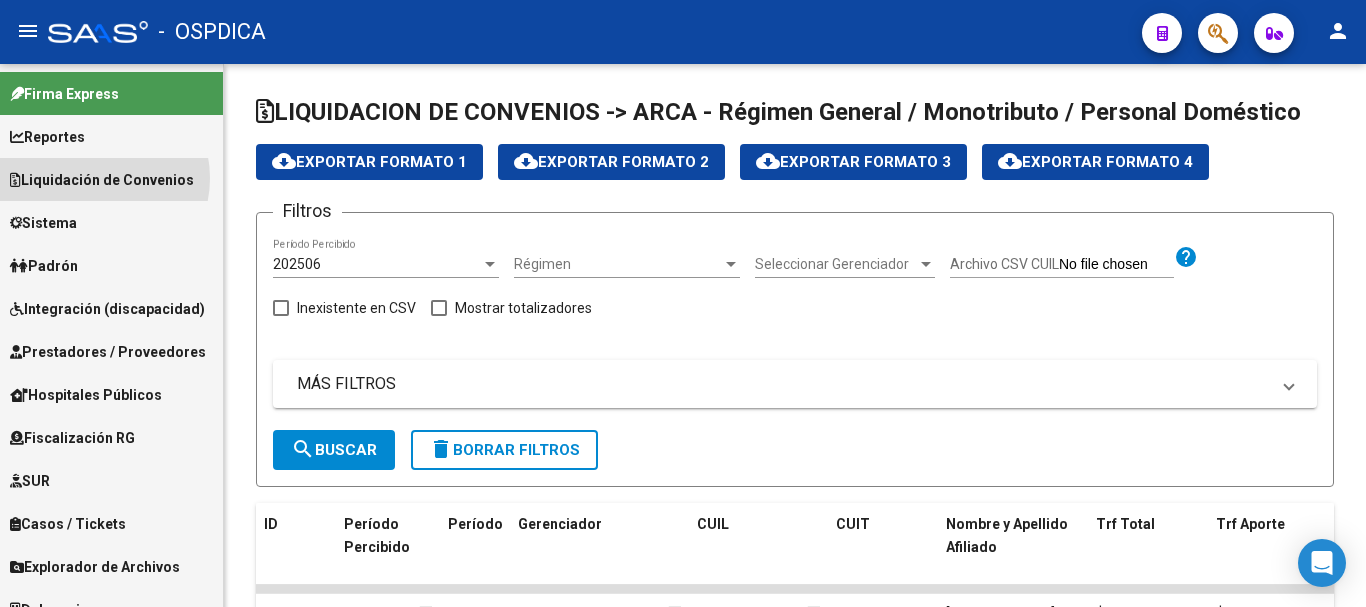 click on "Liquidación de Convenios" at bounding box center [102, 180] 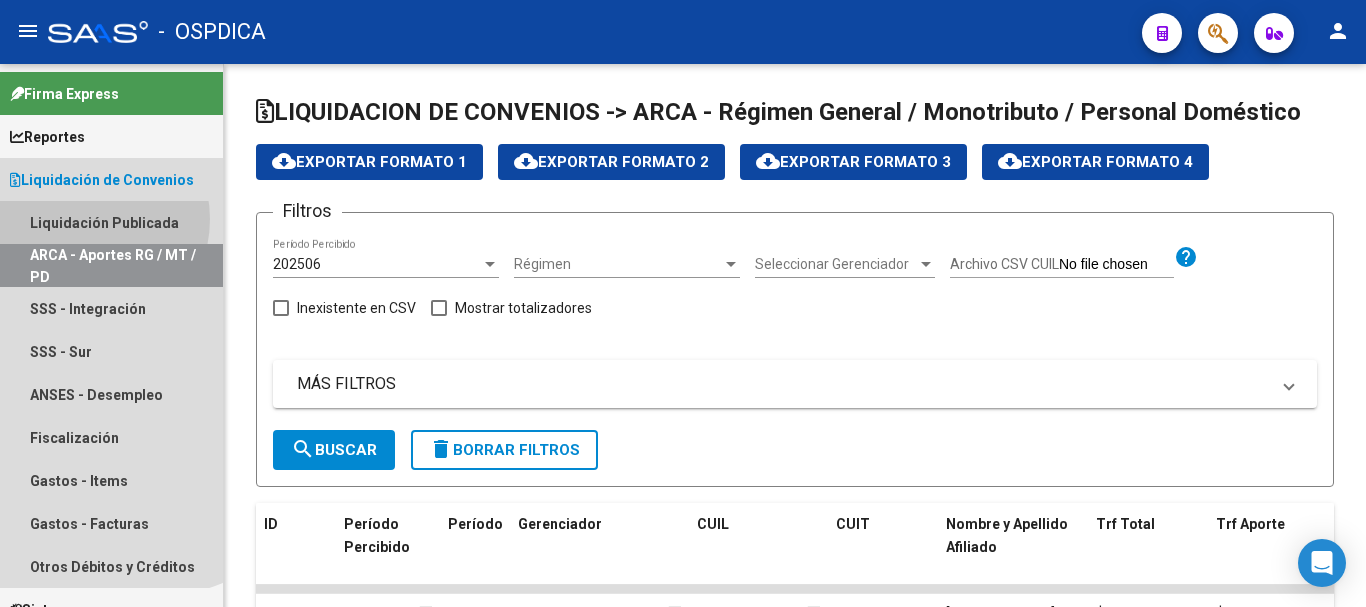 click on "Liquidación Publicada" at bounding box center [111, 222] 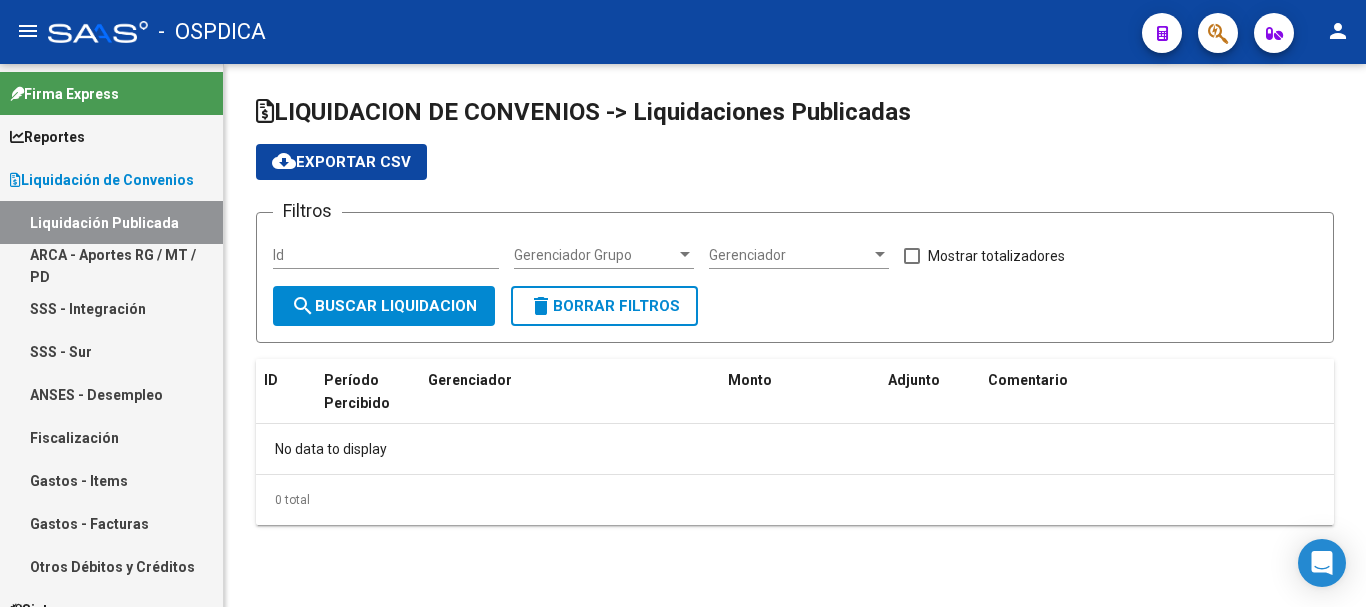 checkbox on "true" 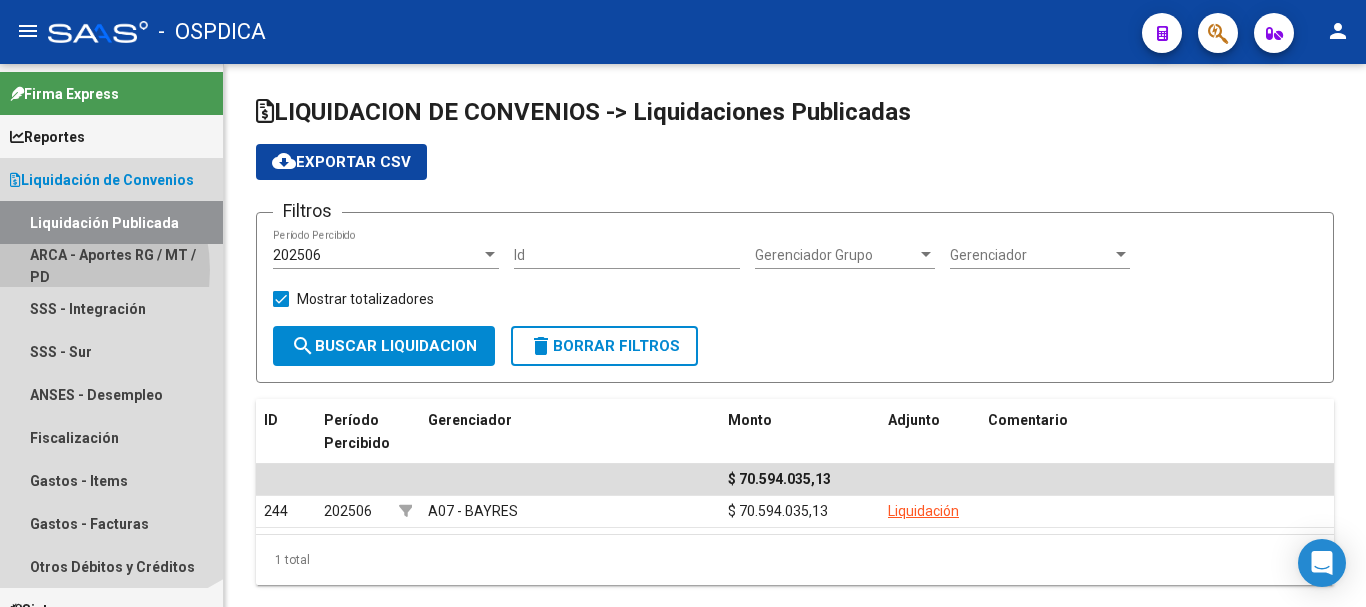 click on "ARCA - Aportes RG / MT / PD" at bounding box center [111, 265] 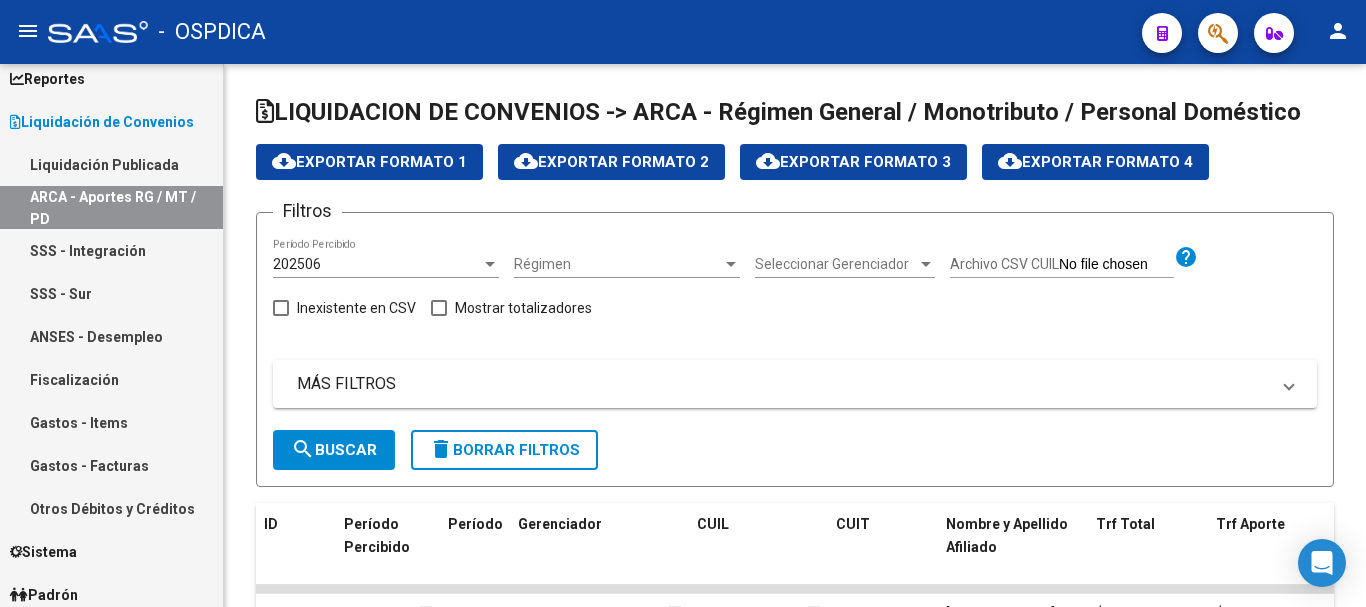 scroll, scrollTop: 100, scrollLeft: 0, axis: vertical 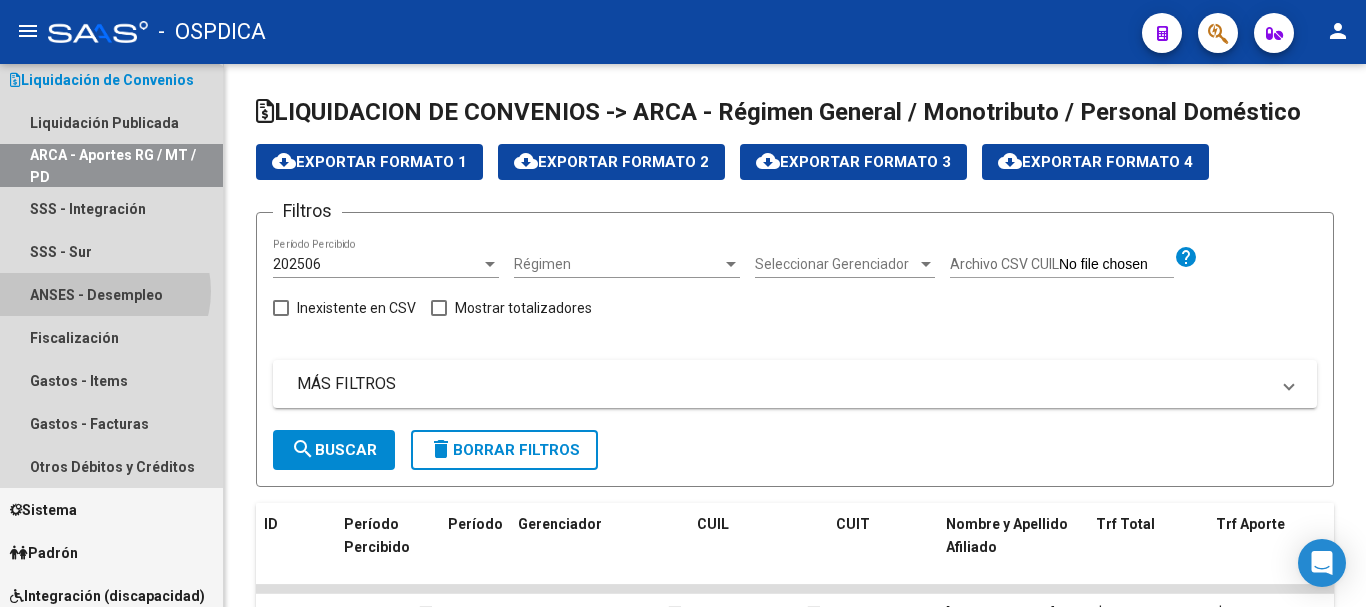 click on "ANSES - Desempleo" at bounding box center (111, 294) 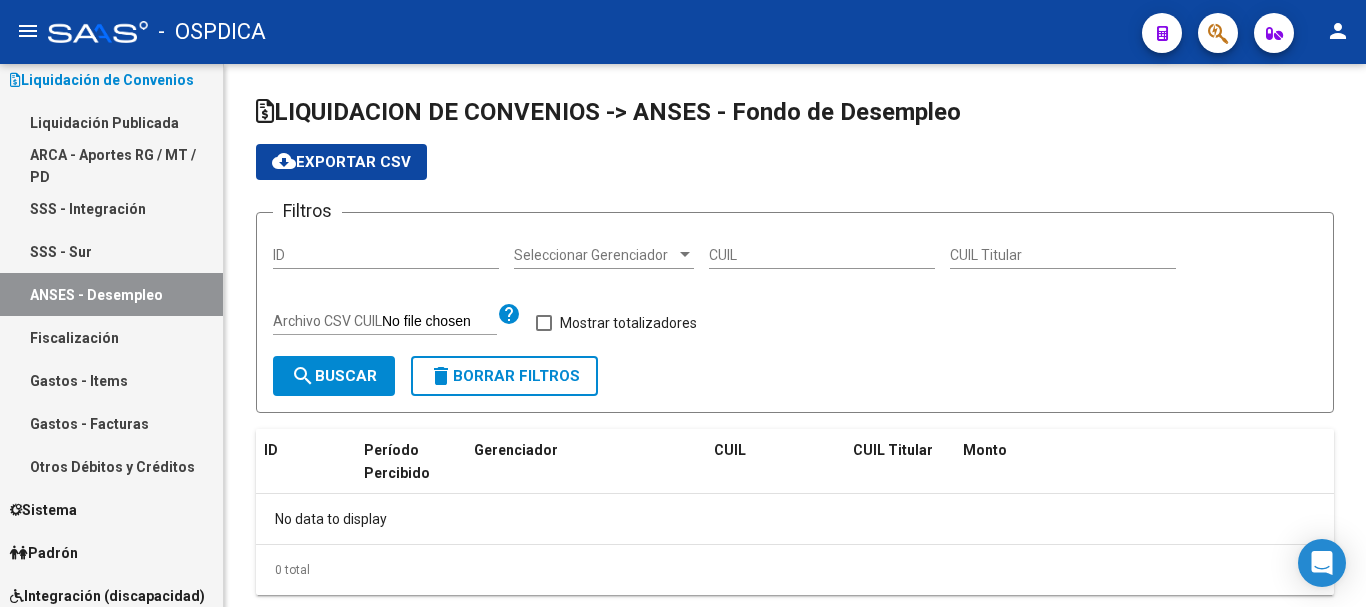 checkbox on "true" 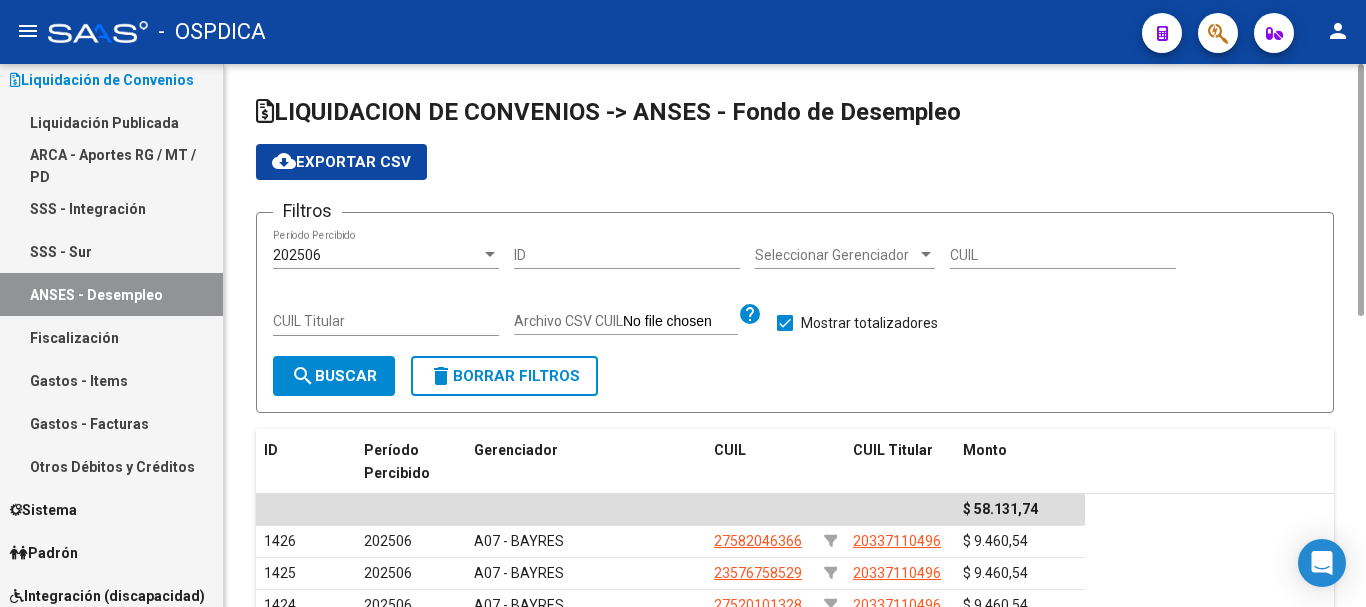 click on "cloud_download  Exportar CSV" 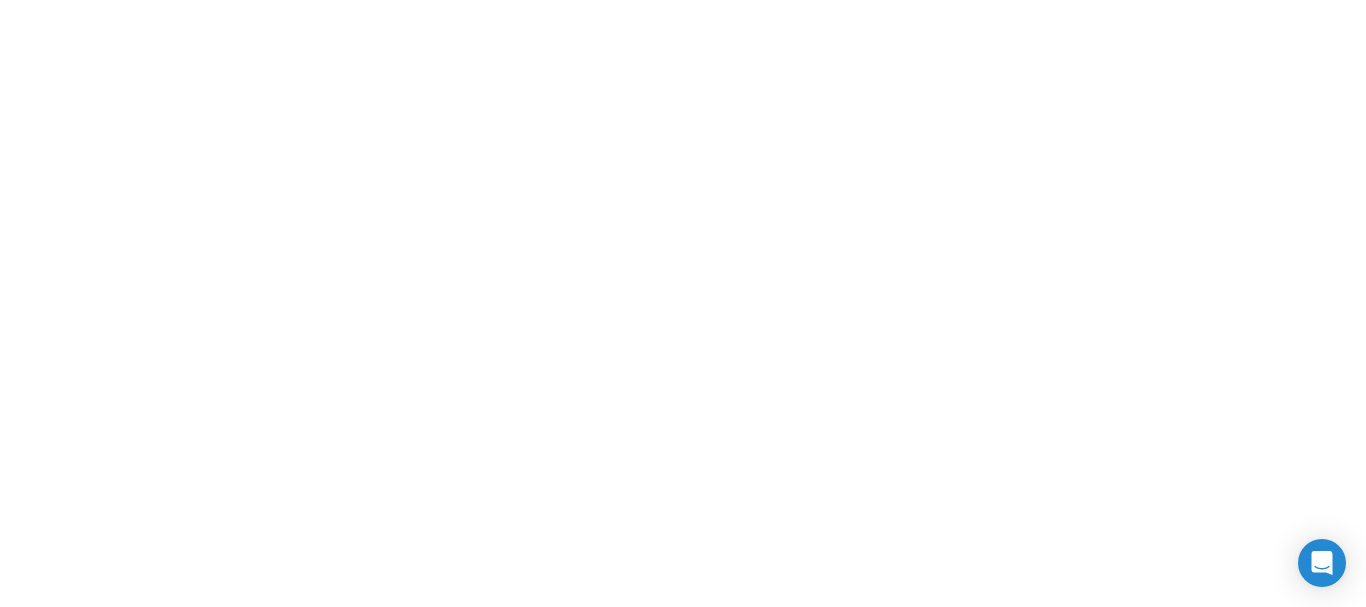 scroll, scrollTop: 0, scrollLeft: 0, axis: both 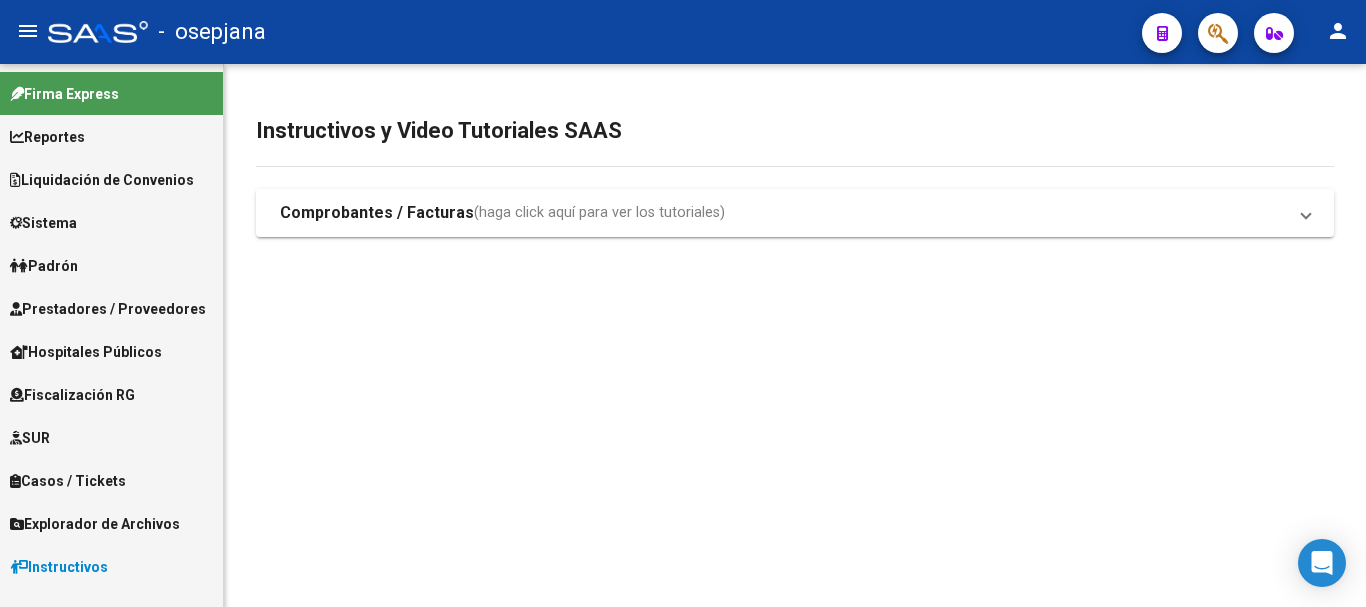 click on "Liquidación de Convenios" at bounding box center [102, 180] 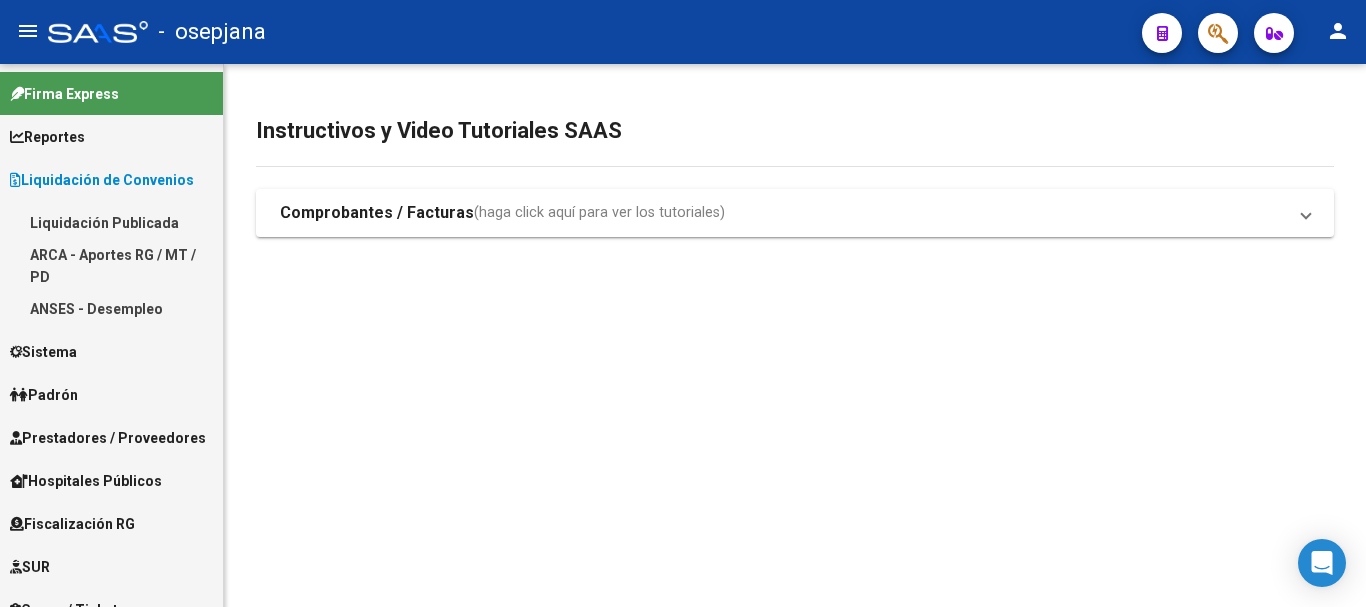 click on "Liquidación Publicada" at bounding box center (111, 222) 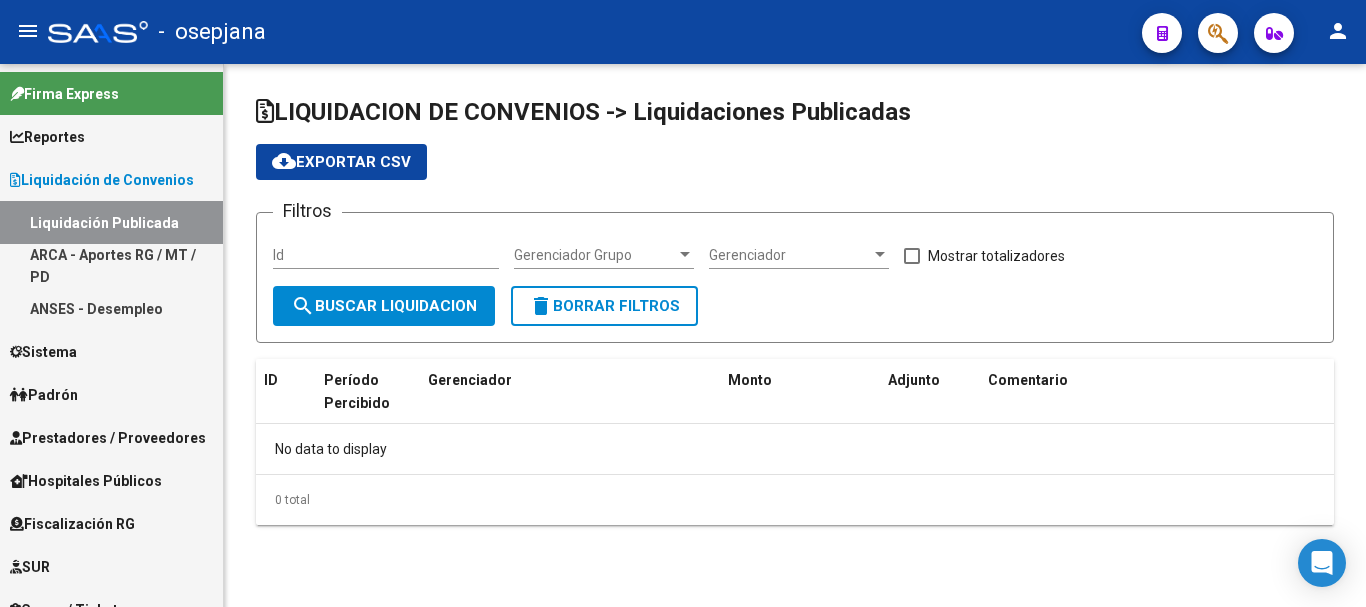 checkbox on "true" 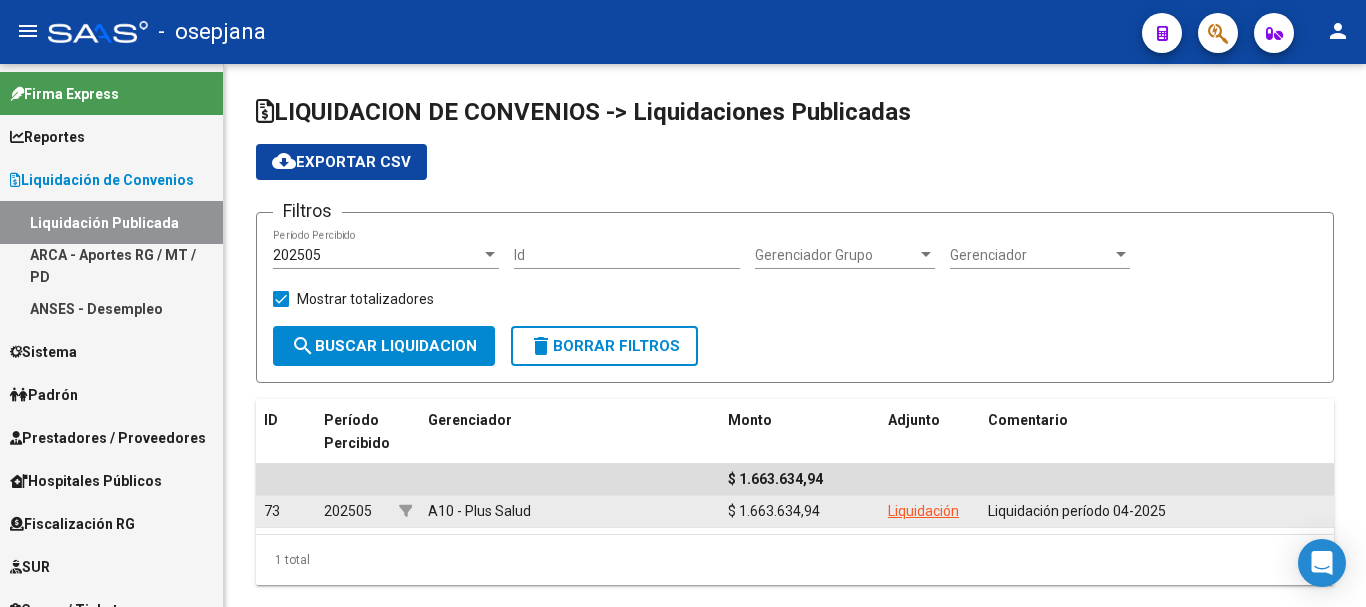 click on "Liquidación" 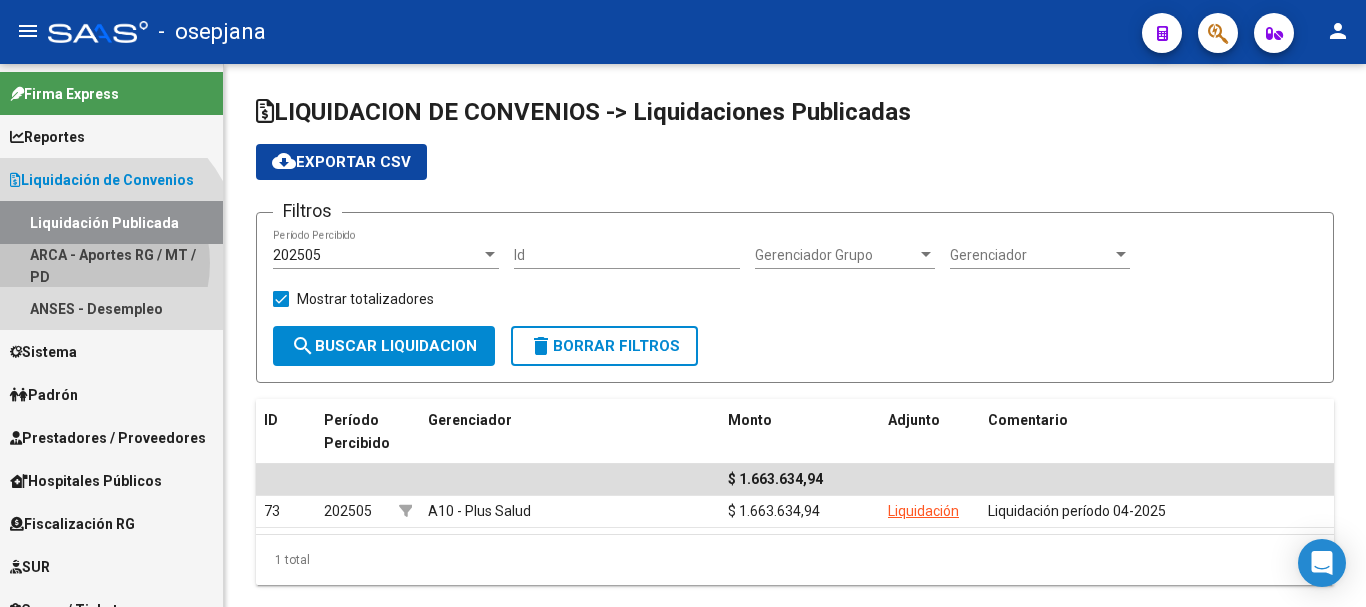 click on "ARCA - Aportes RG / MT / PD" at bounding box center (111, 265) 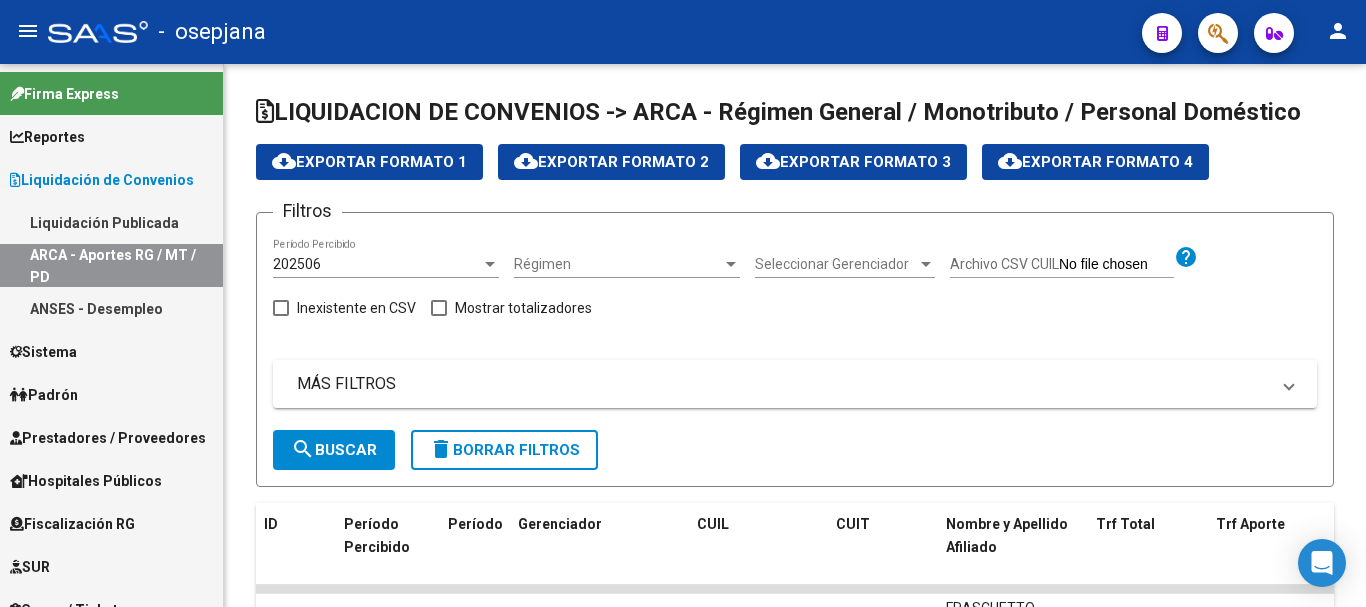 click on "cloud_download  Exportar Formato 1" 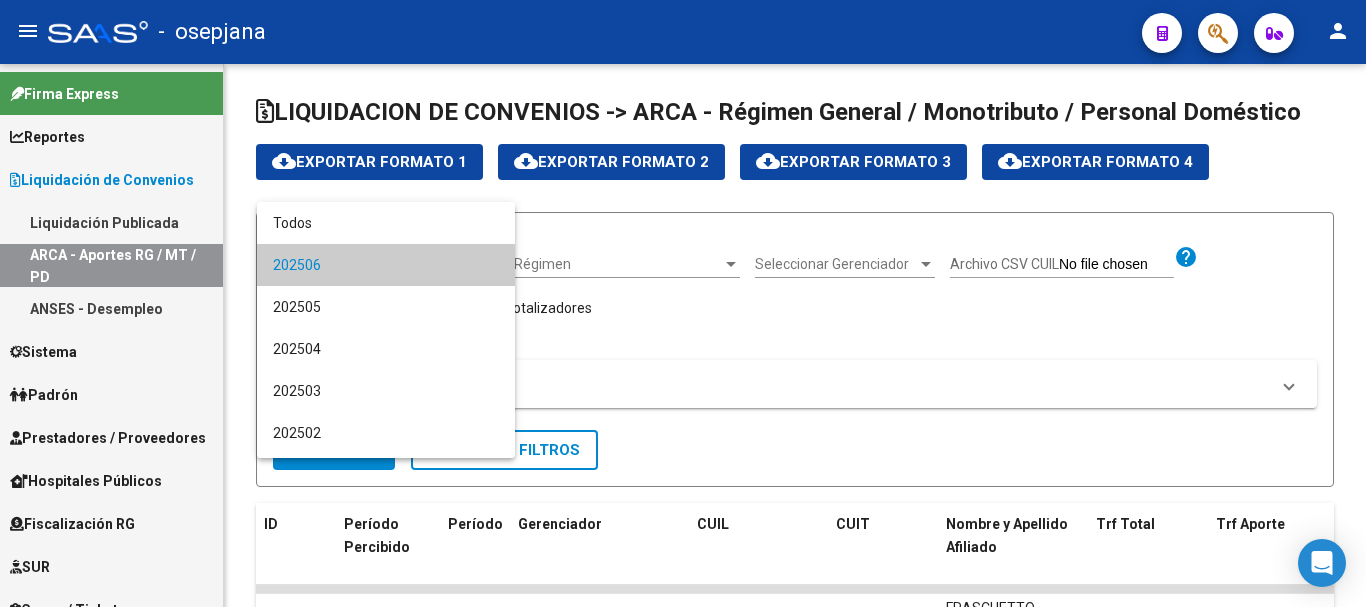 click on "202506" at bounding box center (386, 265) 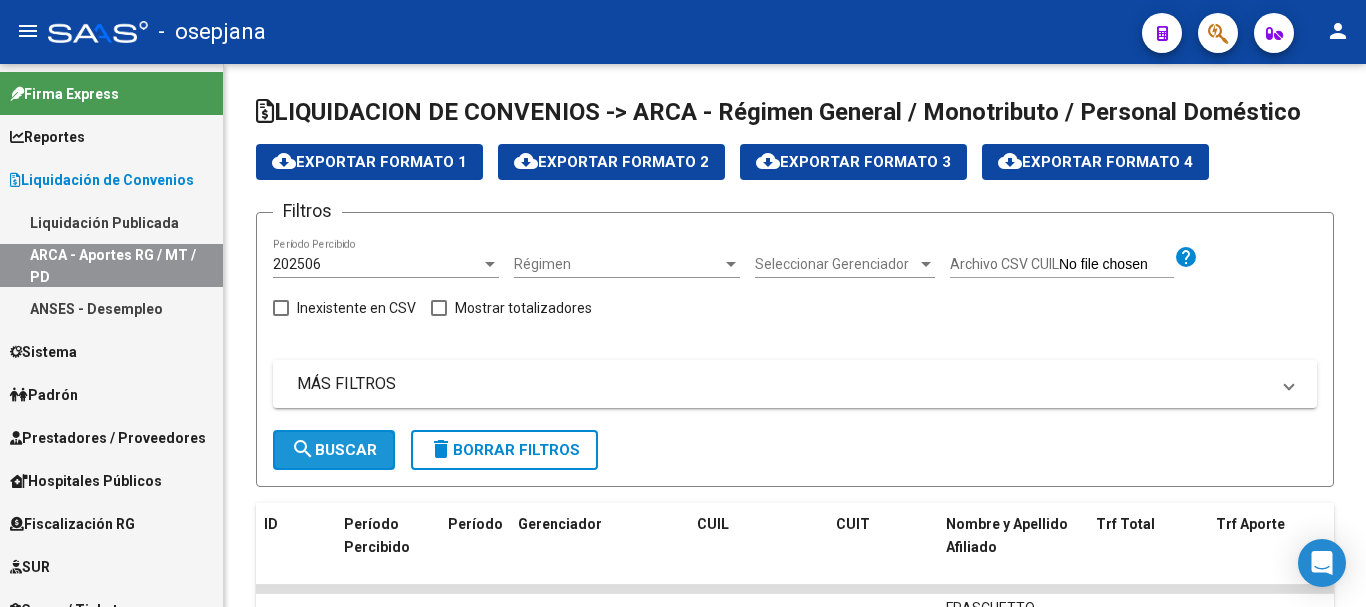 click on "search  Buscar" 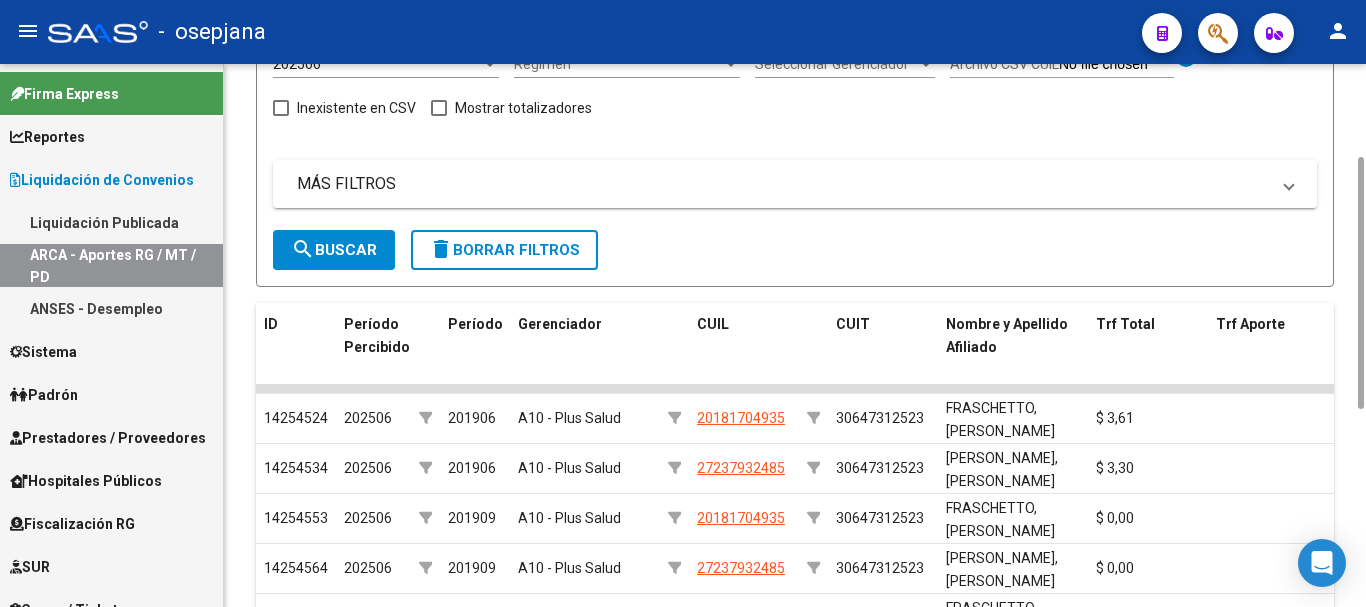 scroll, scrollTop: 0, scrollLeft: 0, axis: both 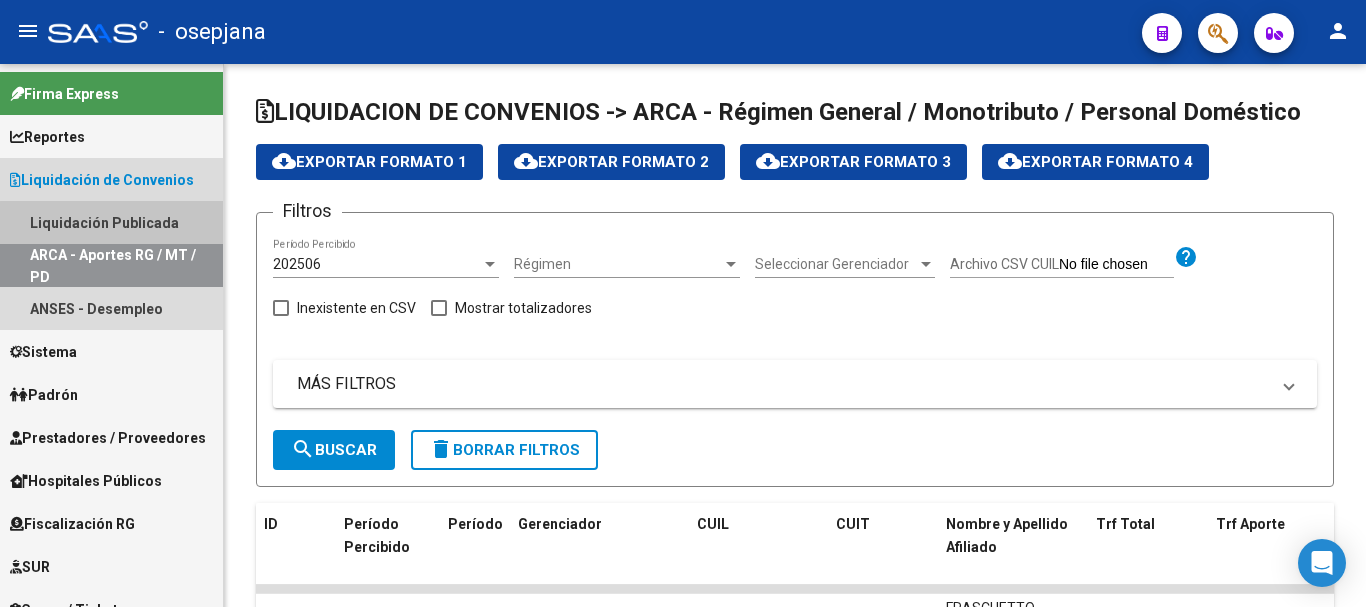 click on "Liquidación Publicada" at bounding box center (111, 222) 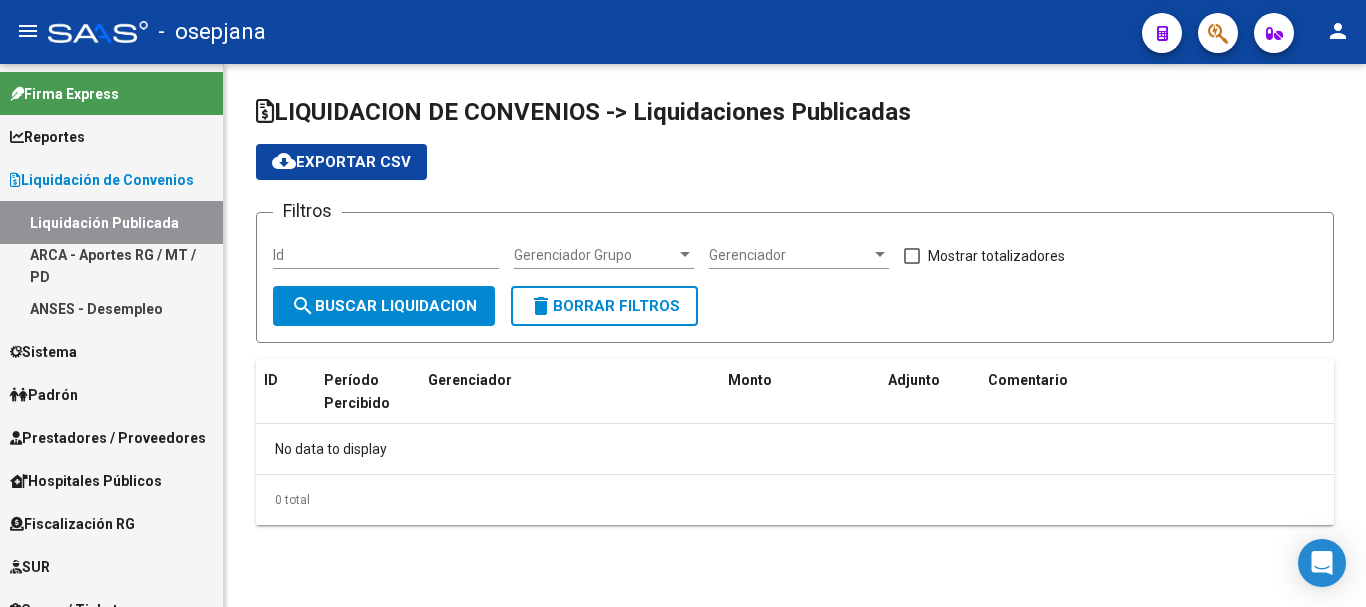 checkbox on "true" 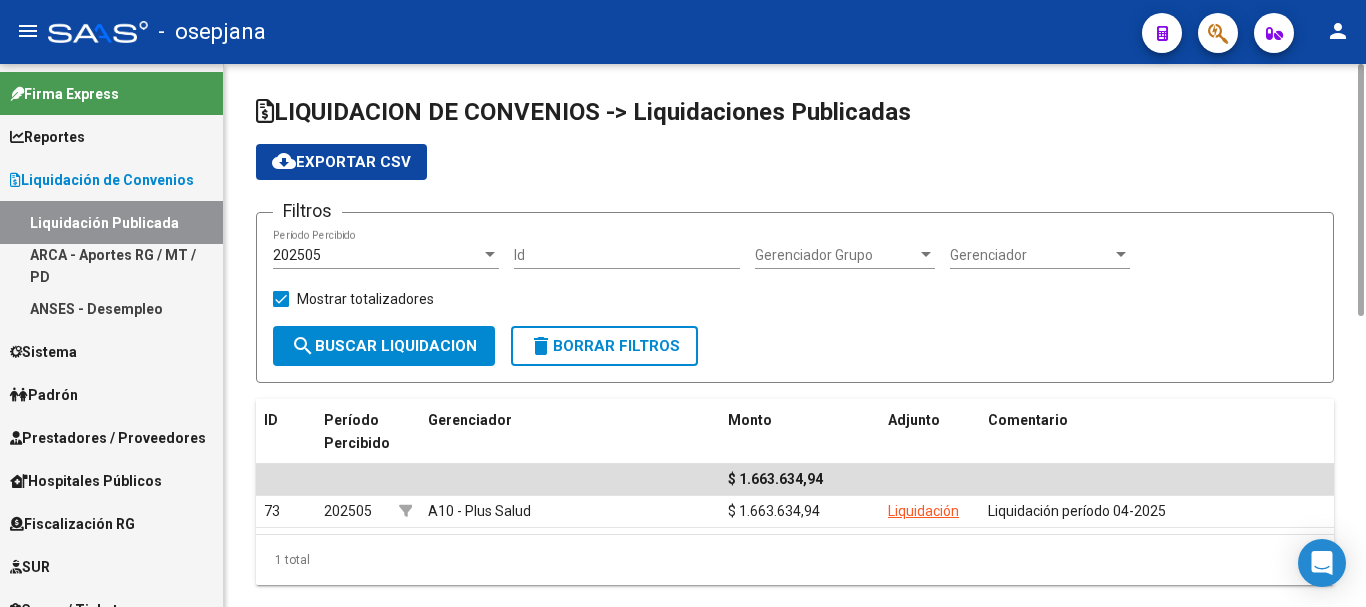 click on "202505" at bounding box center [377, 255] 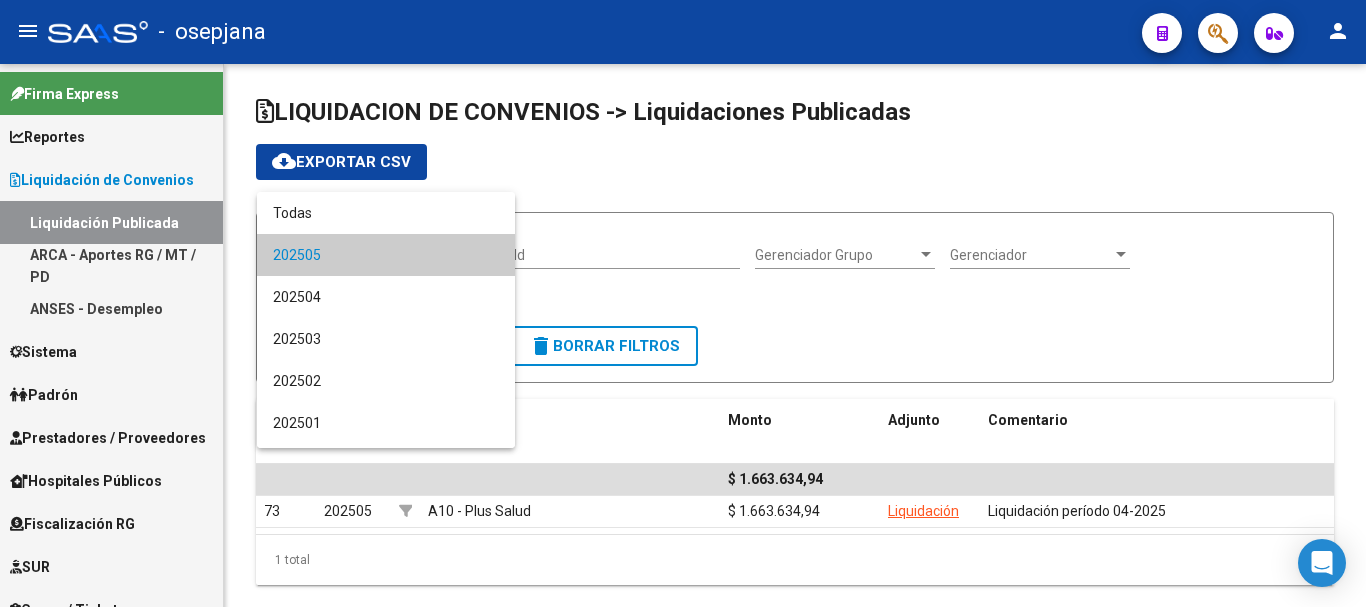 click on "202505" at bounding box center [386, 255] 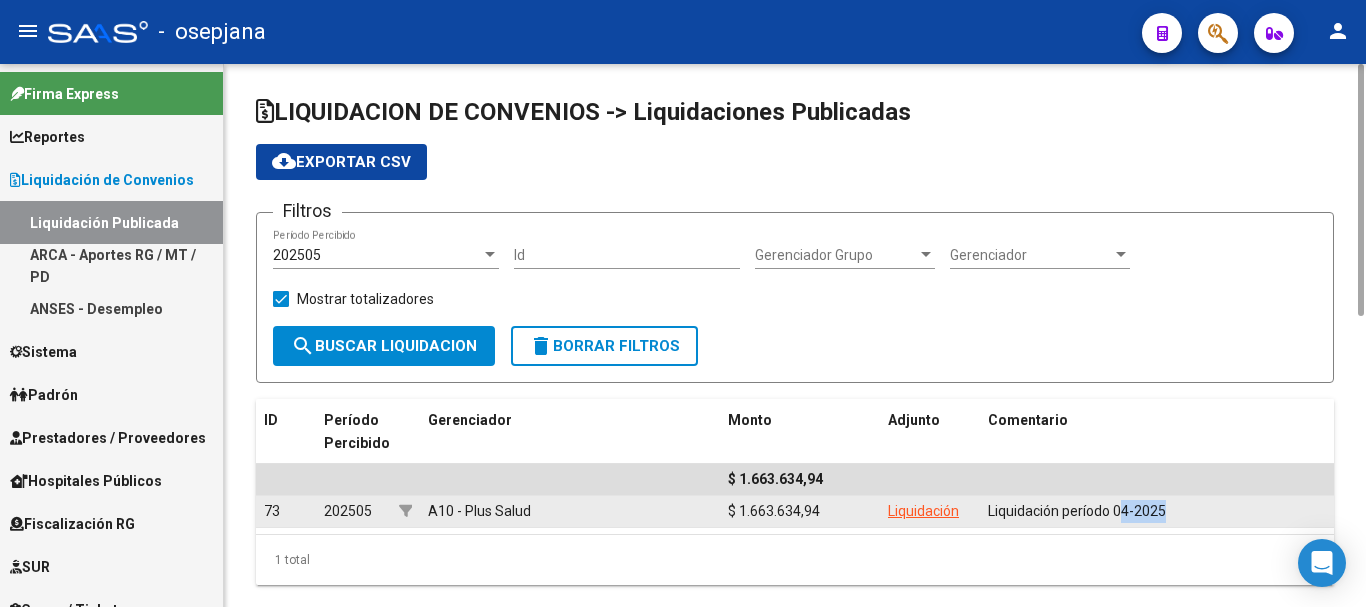 drag, startPoint x: 1123, startPoint y: 506, endPoint x: 1165, endPoint y: 506, distance: 42 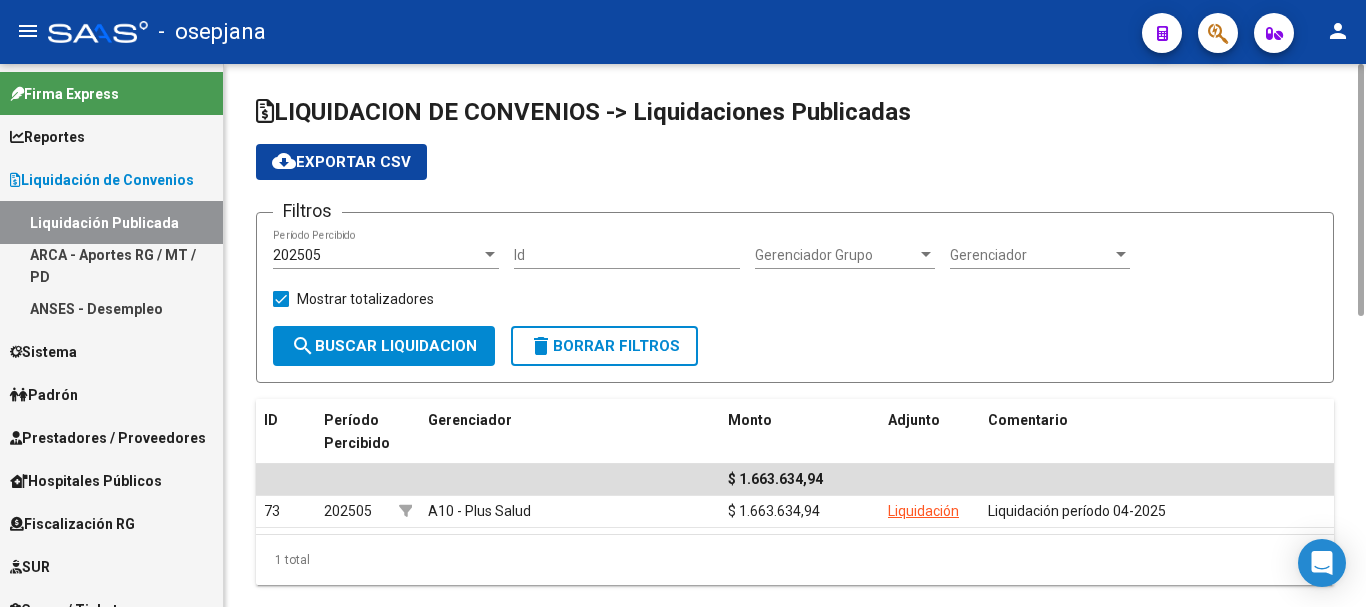 click on "202505  Período Percibido" 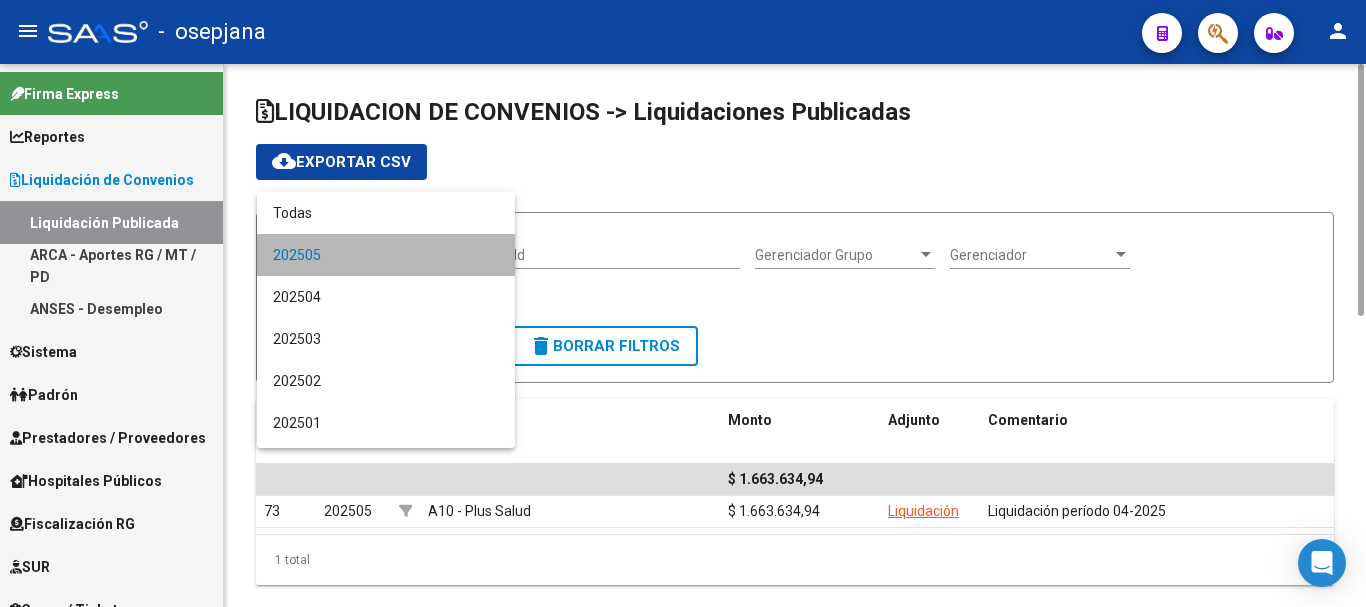 click on "202505" at bounding box center (386, 255) 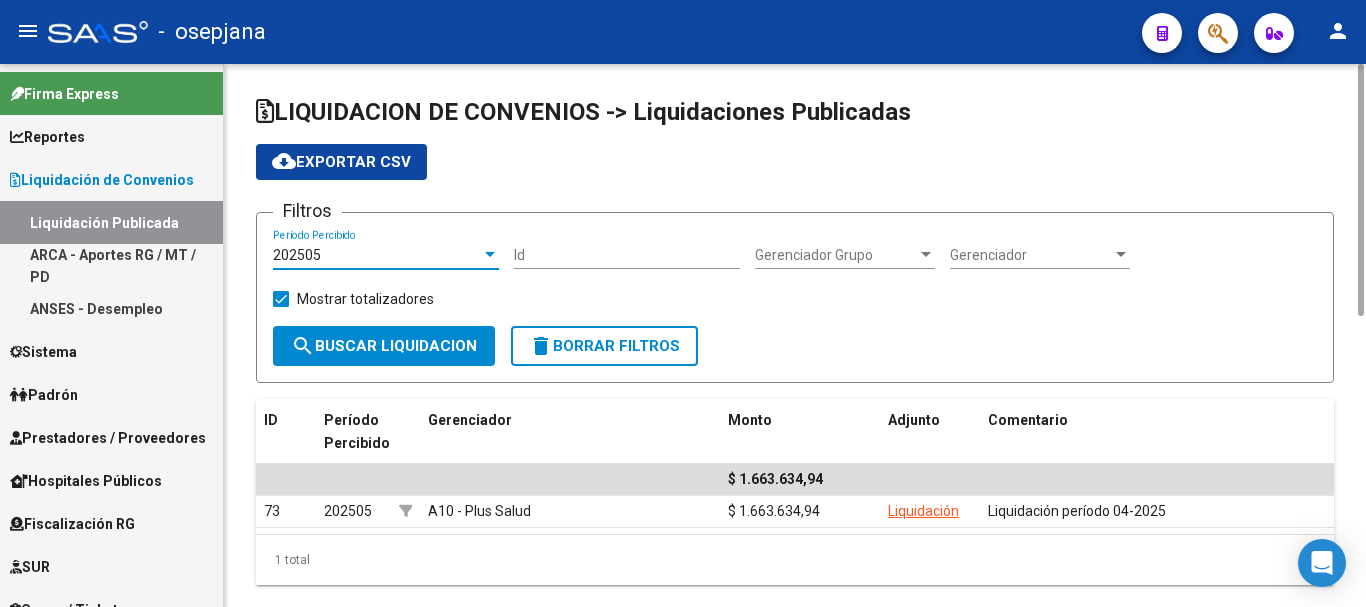 click on "search  Buscar Liquidacion" 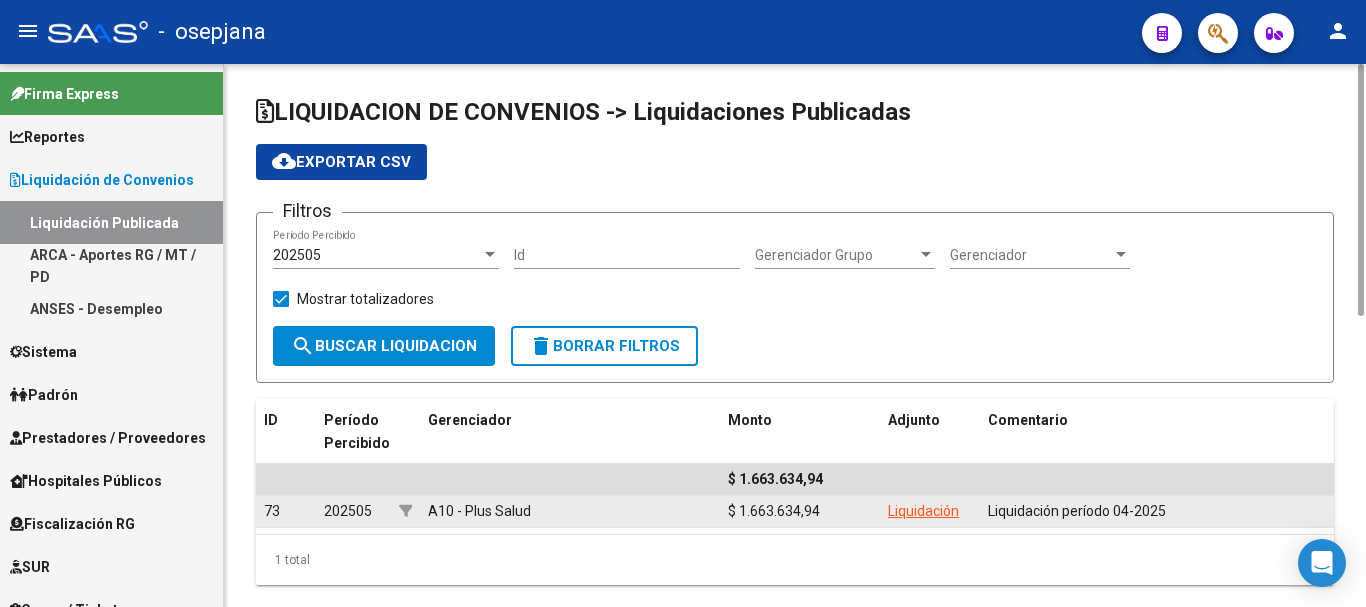 click on "Liquidación" 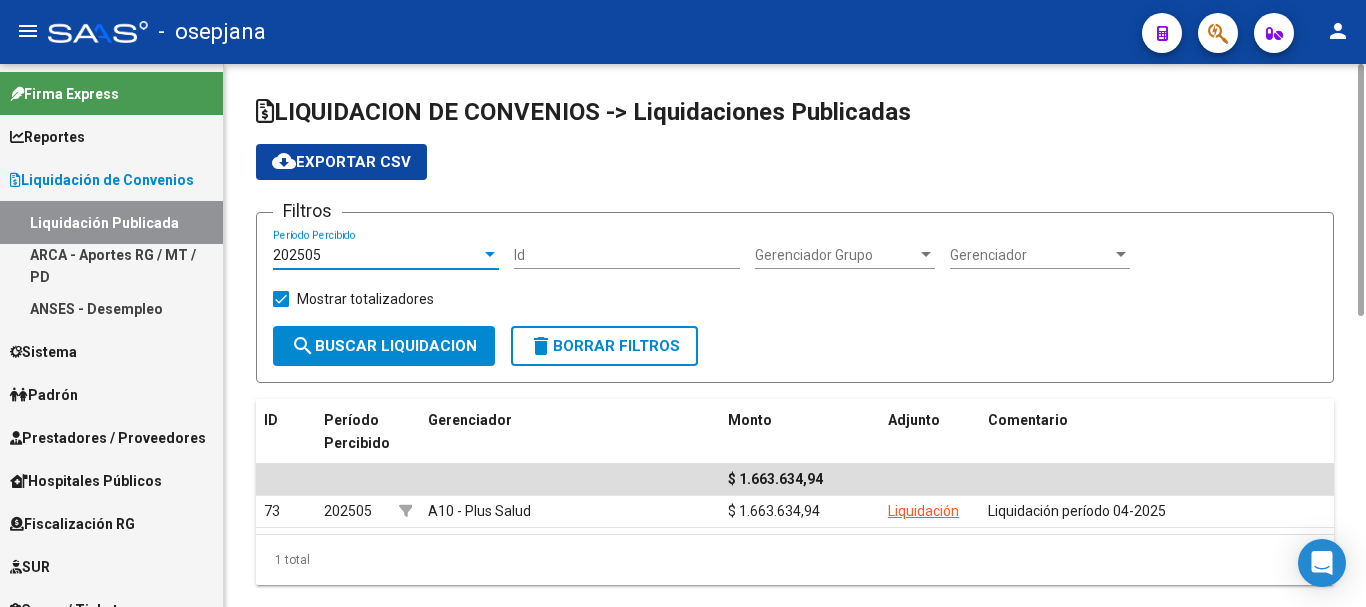 click on "202505" at bounding box center [297, 255] 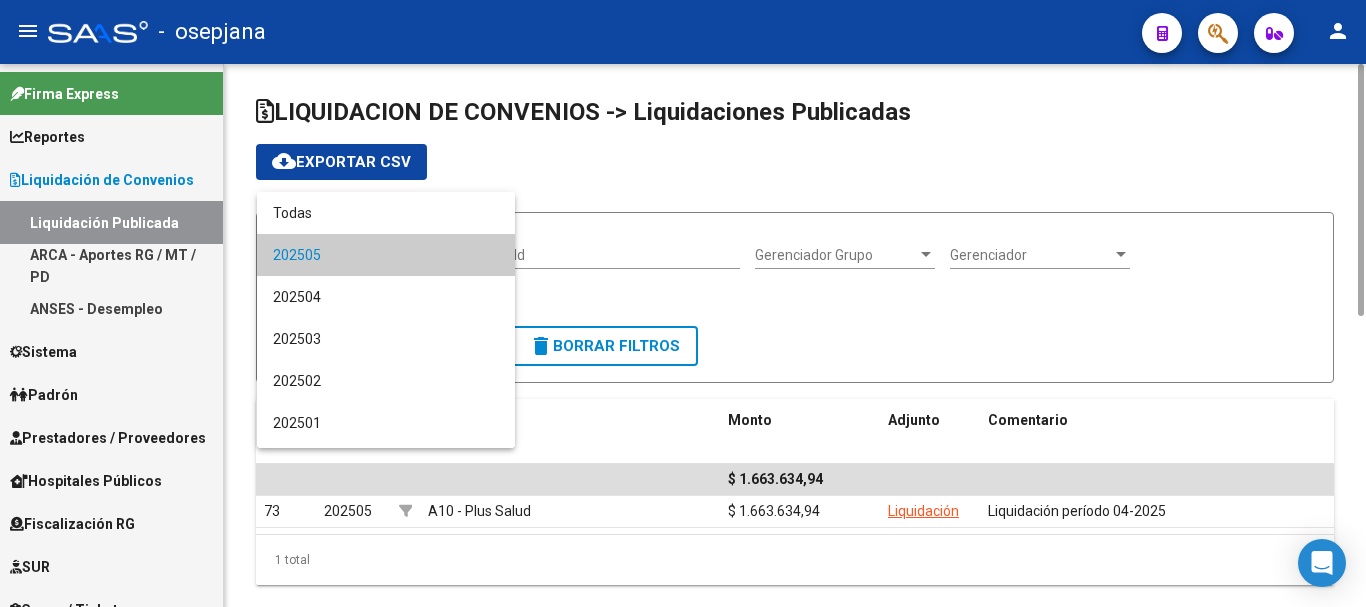 click on "202505" at bounding box center [386, 255] 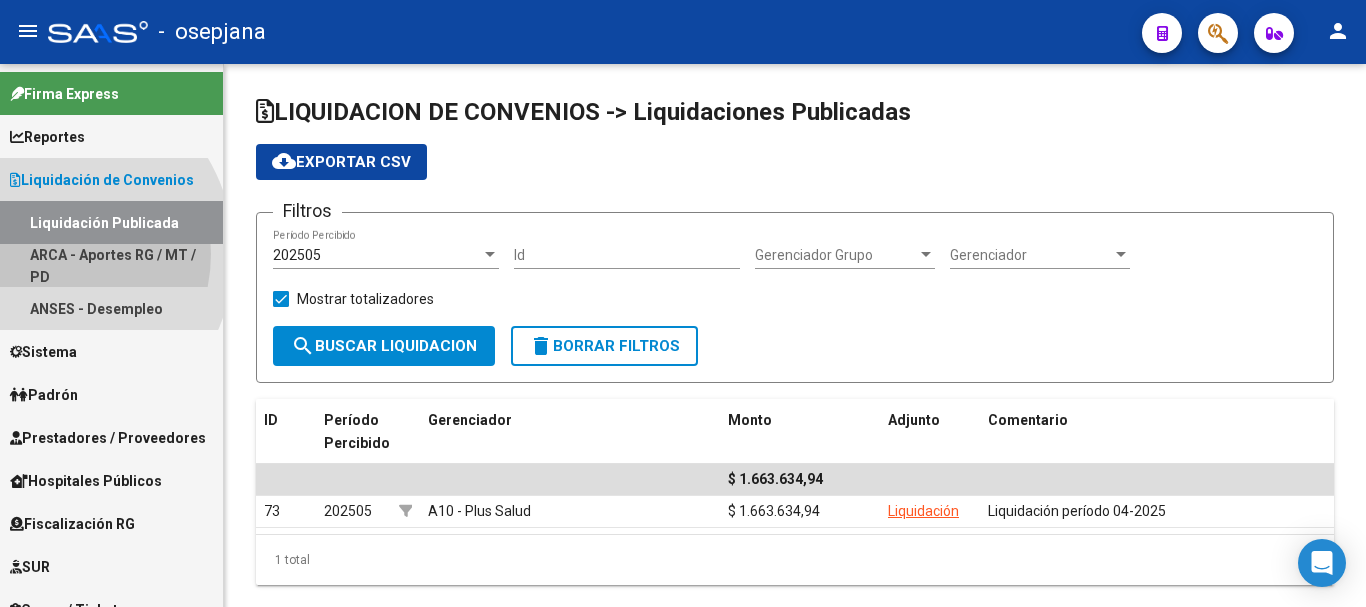 click on "ARCA - Aportes RG / MT / PD" at bounding box center [111, 265] 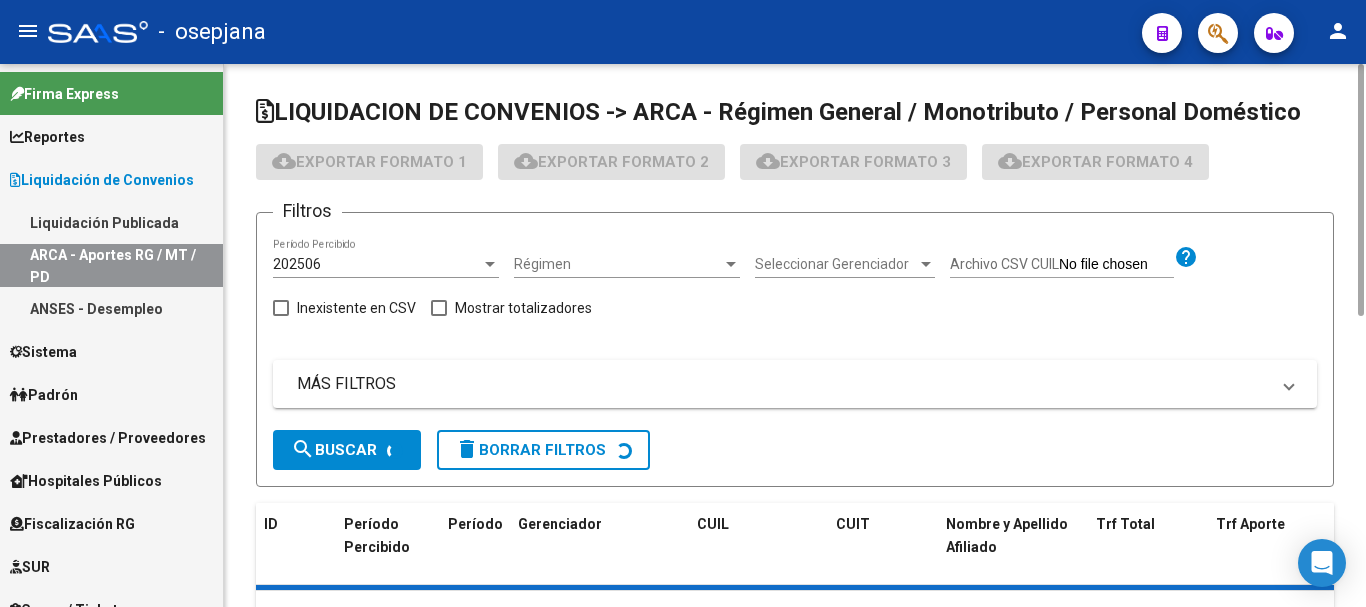 click on "202506" at bounding box center (377, 264) 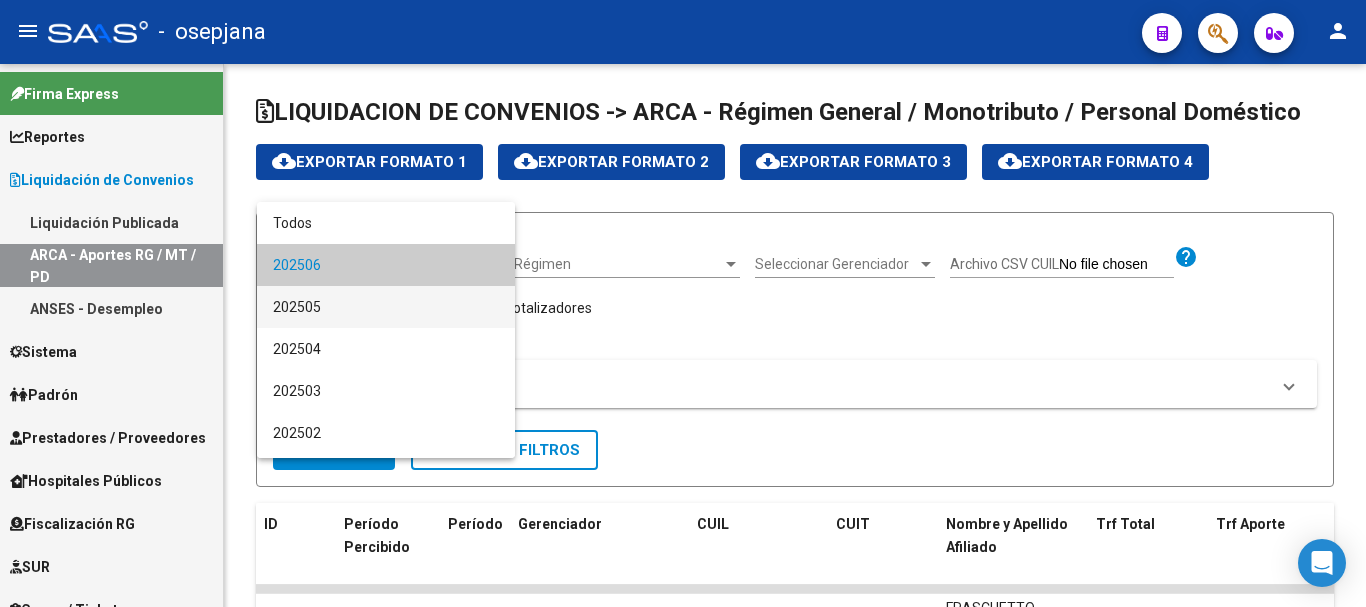 click on "202505" at bounding box center (386, 307) 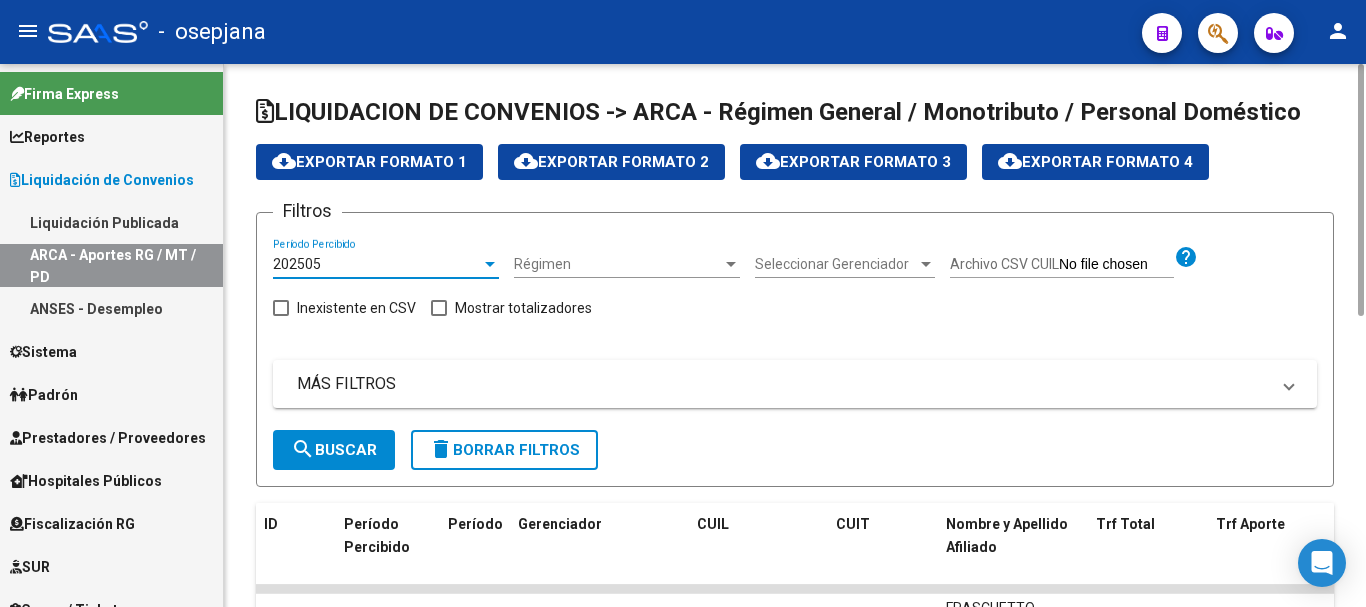 click on "search  Buscar" 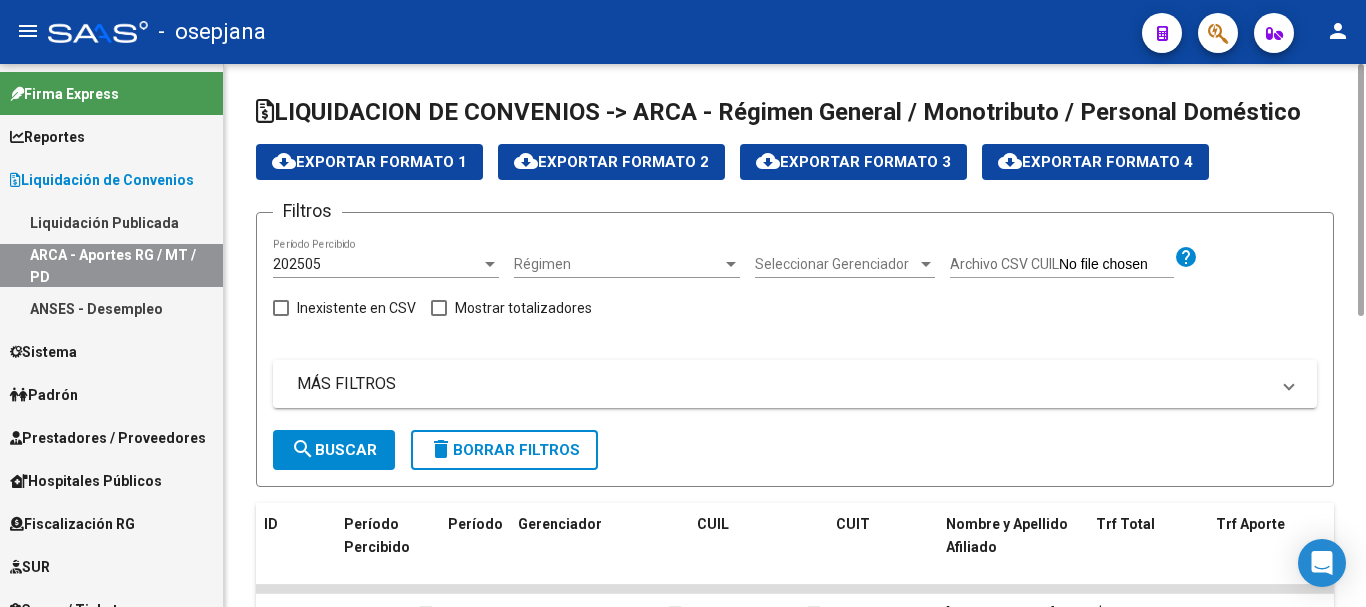 click on "cloud_download  Exportar Formato 1" 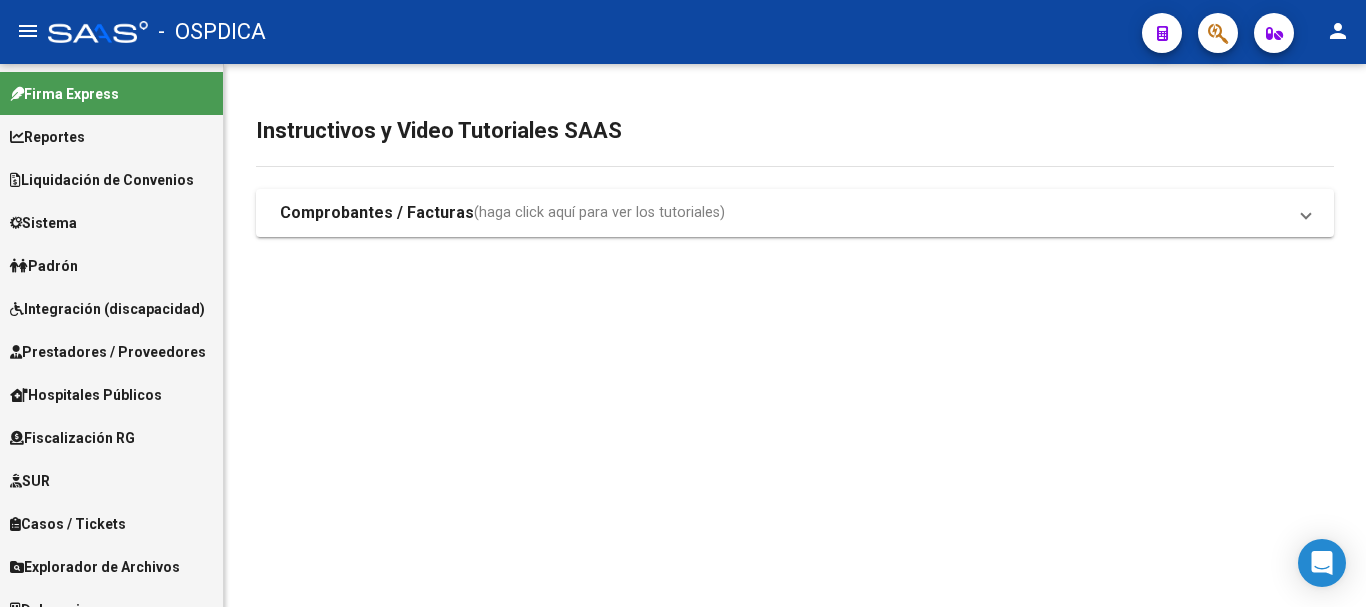 scroll, scrollTop: 0, scrollLeft: 0, axis: both 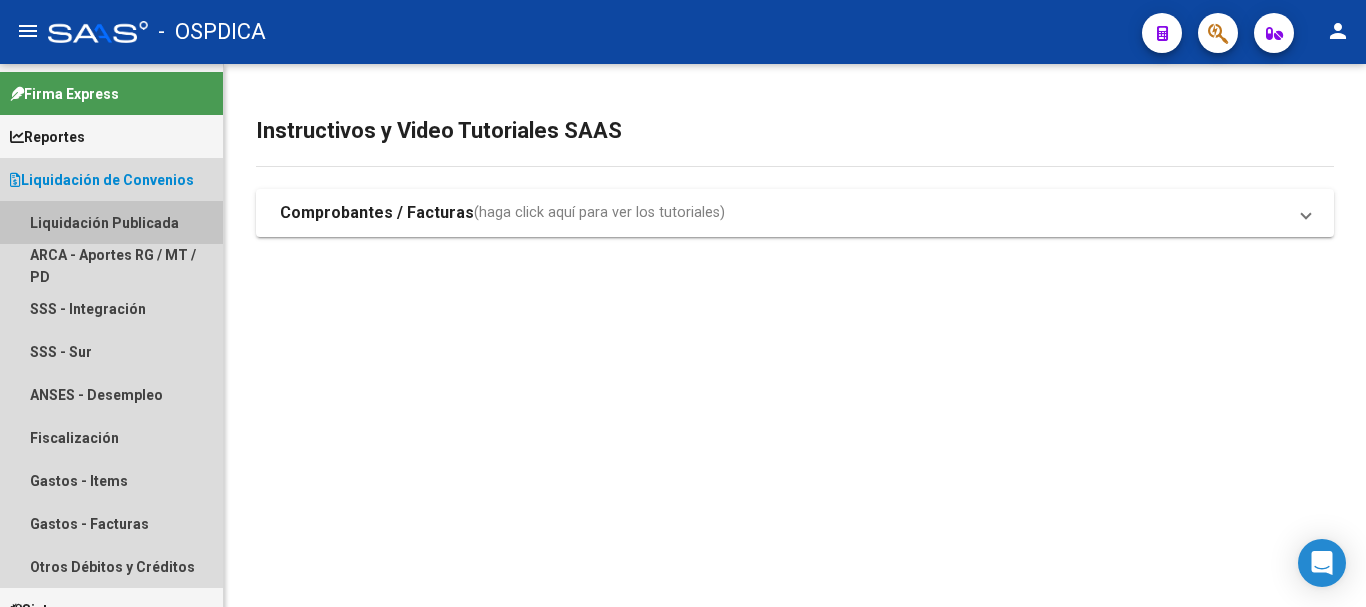 click on "Liquidación Publicada" at bounding box center (111, 222) 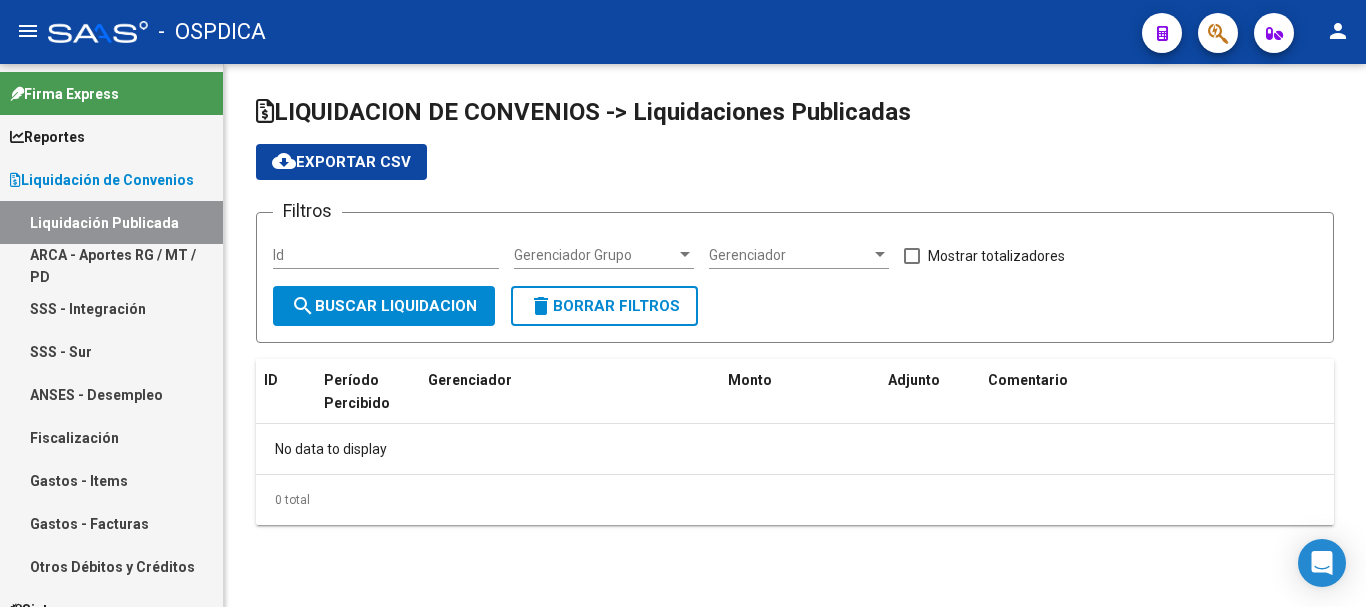 checkbox on "true" 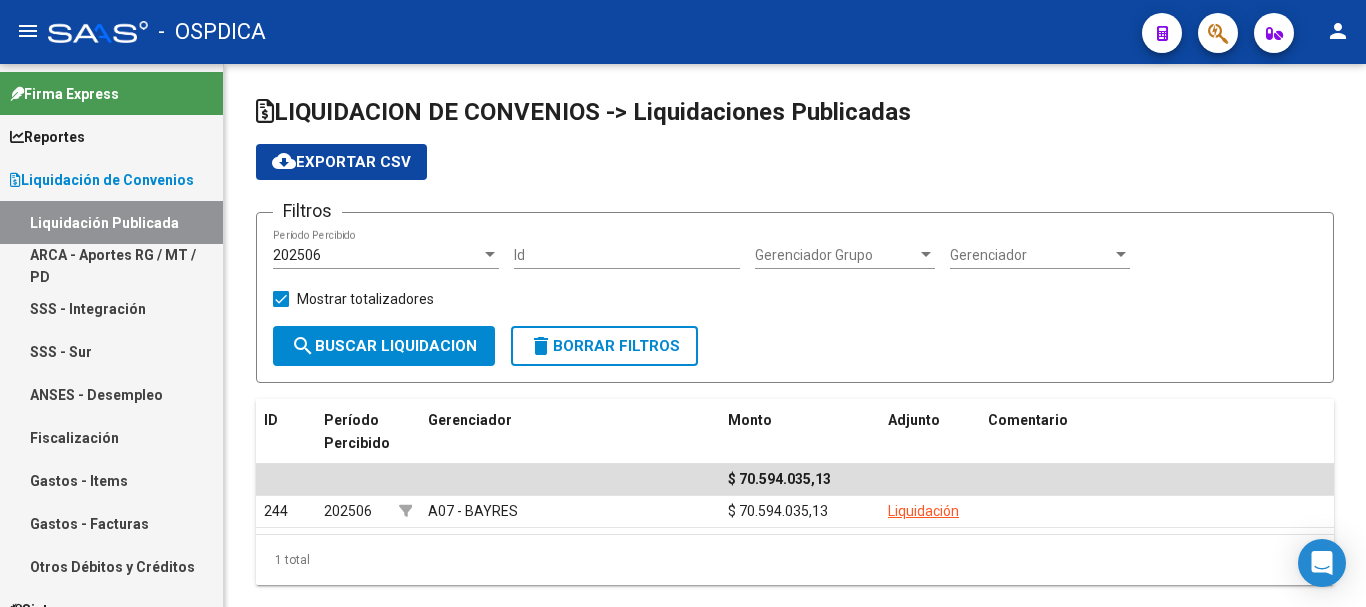 click on "202506  Período Percibido" 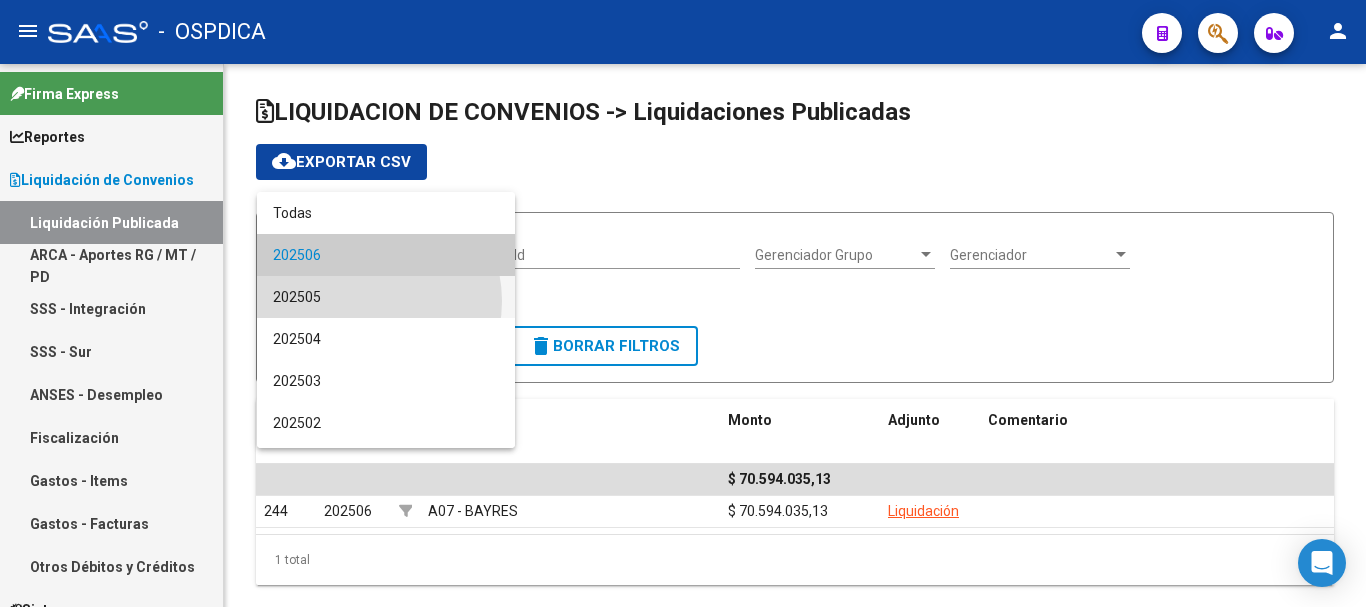 click on "202505" at bounding box center (386, 297) 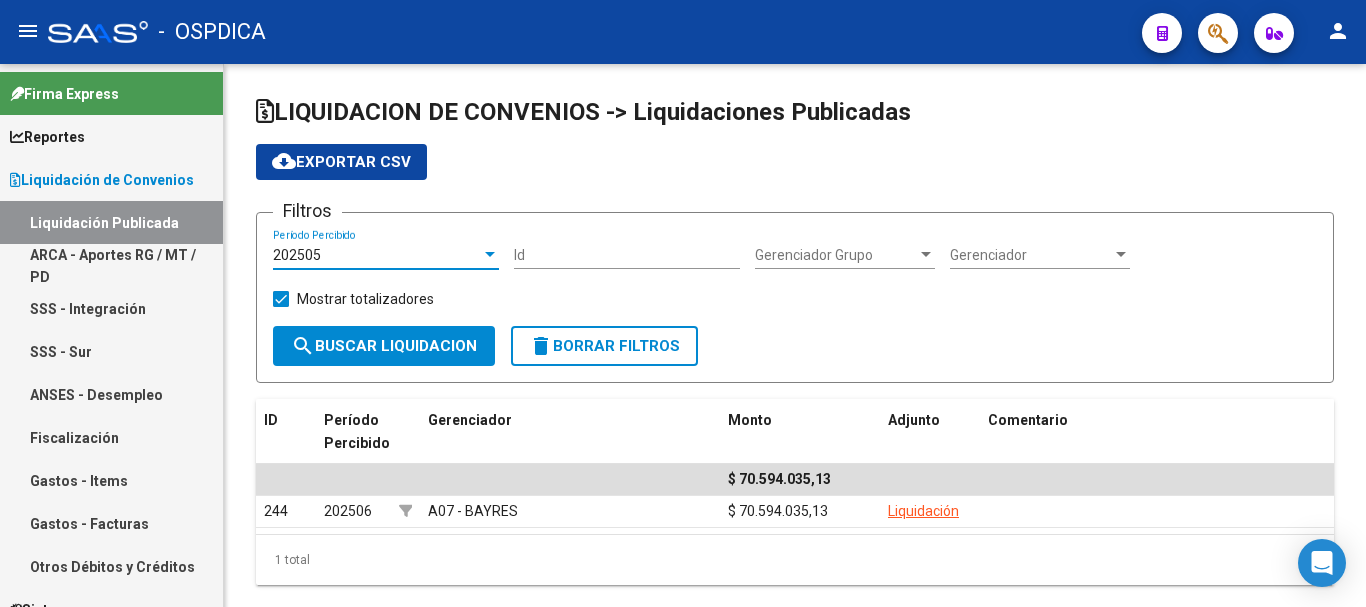 click on "search  Buscar Liquidacion" 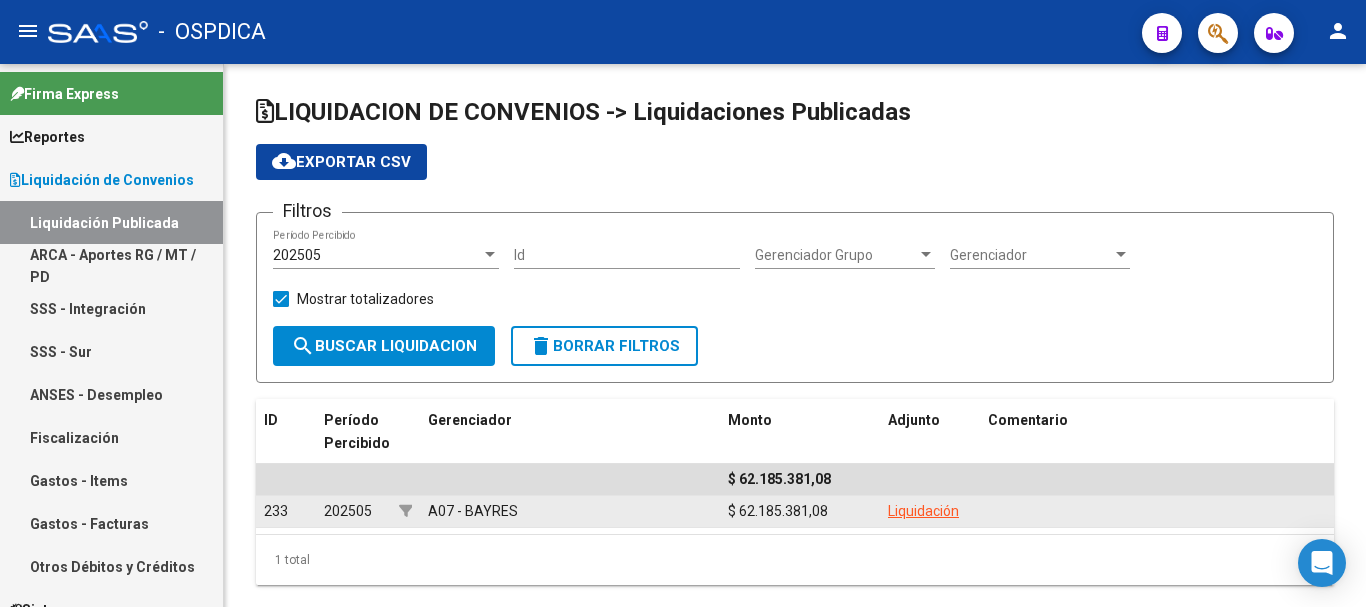 click on "Liquidación" 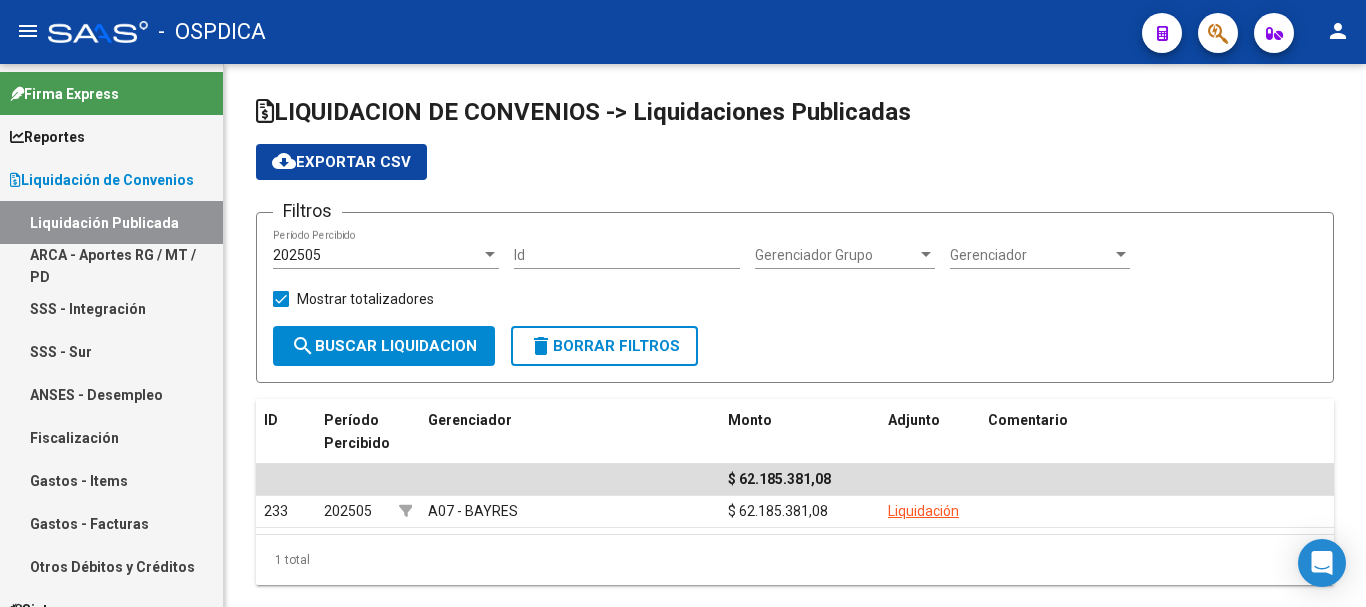click on "202505" at bounding box center (377, 255) 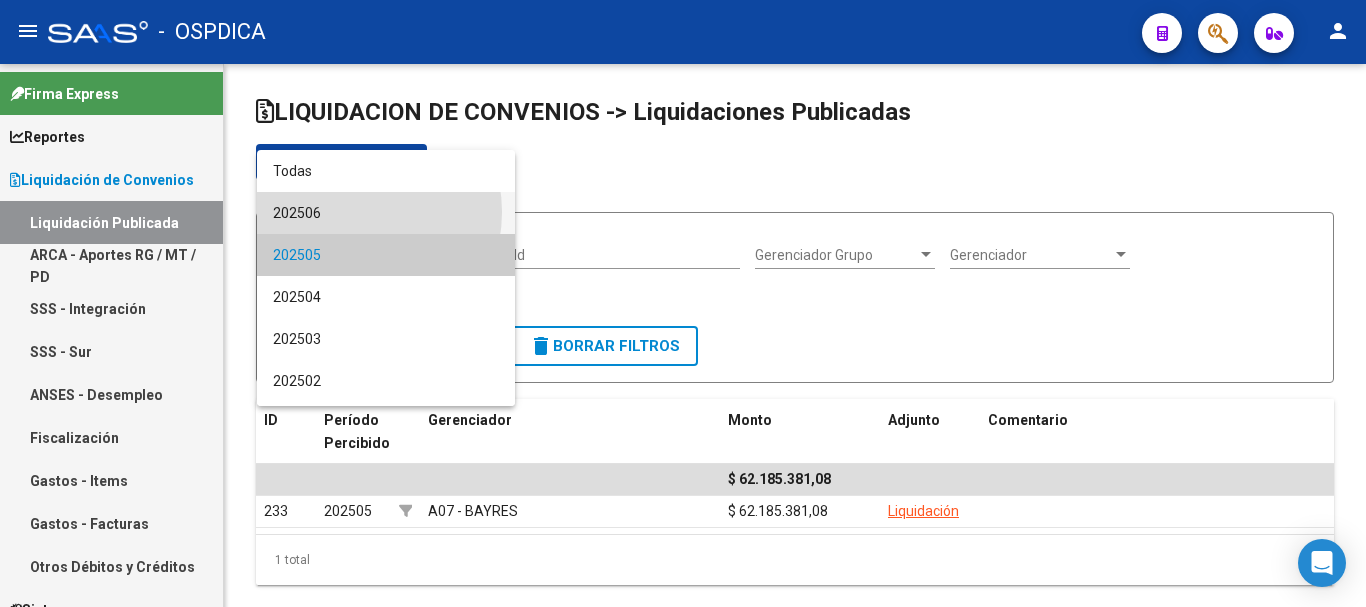 click on "202506" at bounding box center (386, 213) 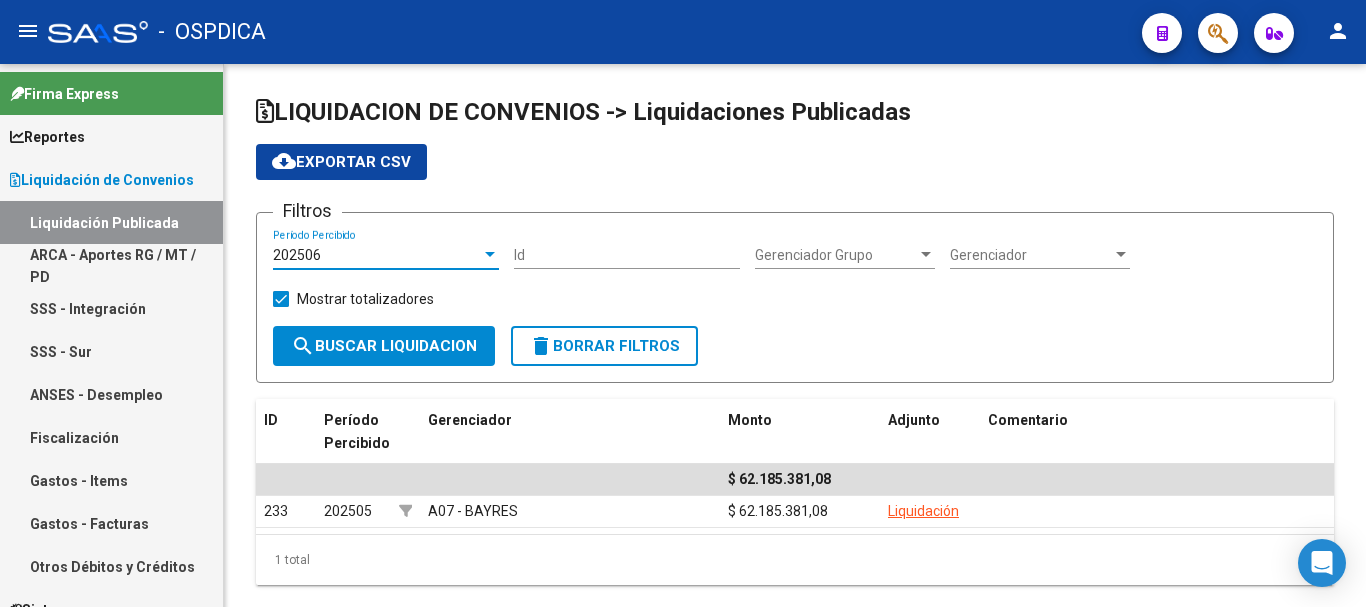 click on "search  Buscar Liquidacion" 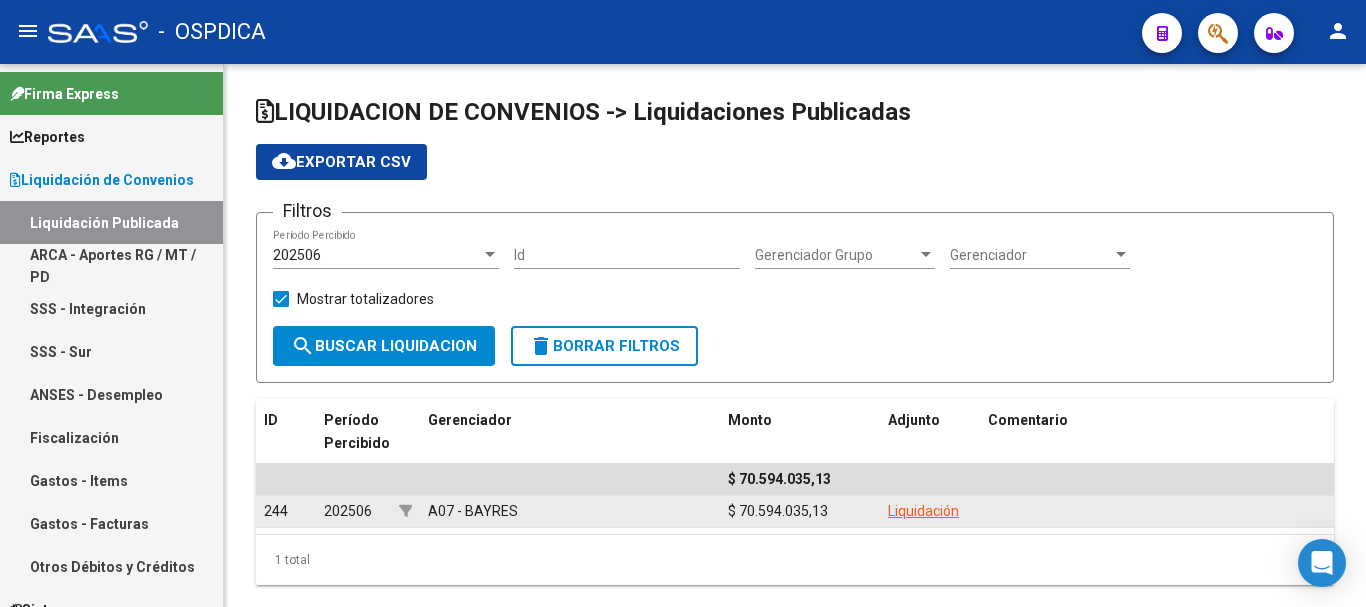 click on "Liquidación" 